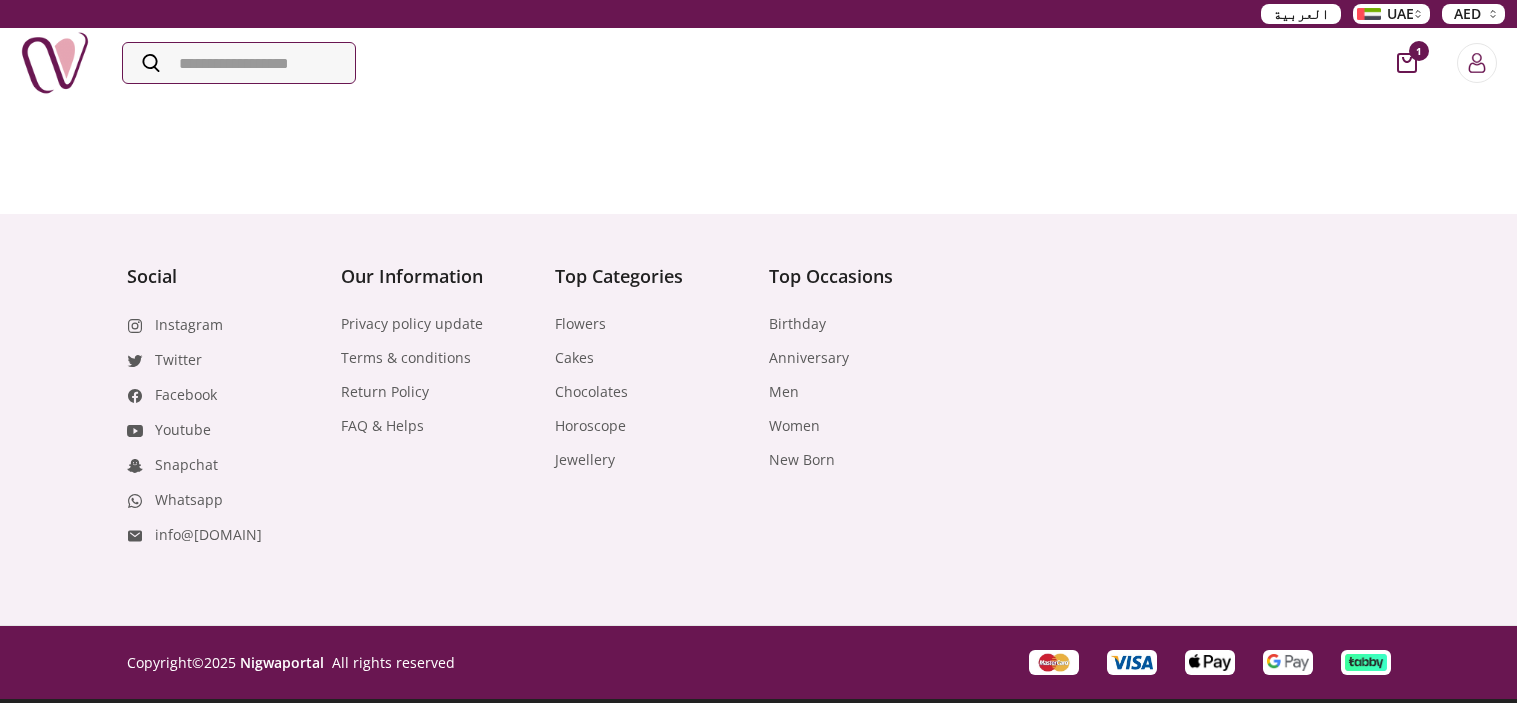 scroll, scrollTop: 0, scrollLeft: 0, axis: both 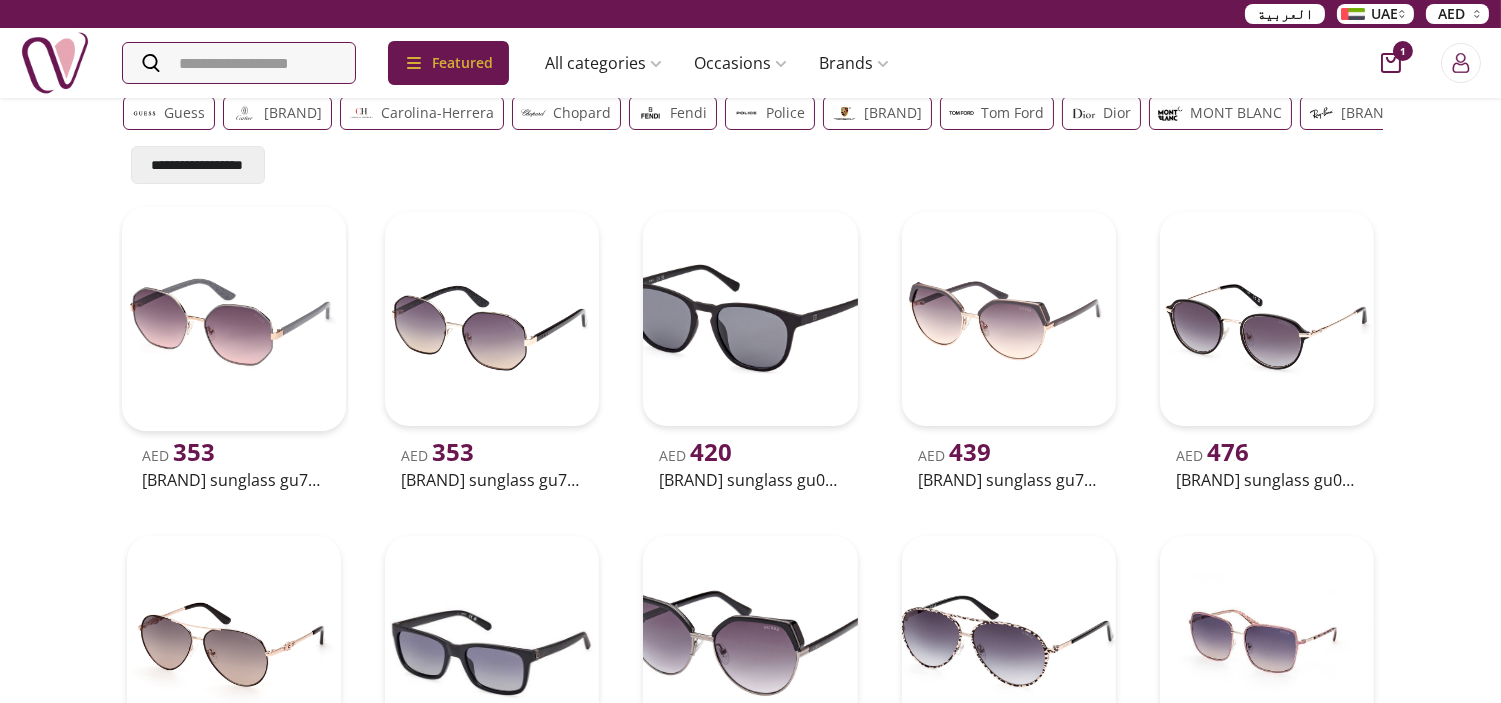 click on "[BRAND] sunglass gu7880-h20b58" at bounding box center [234, 480] 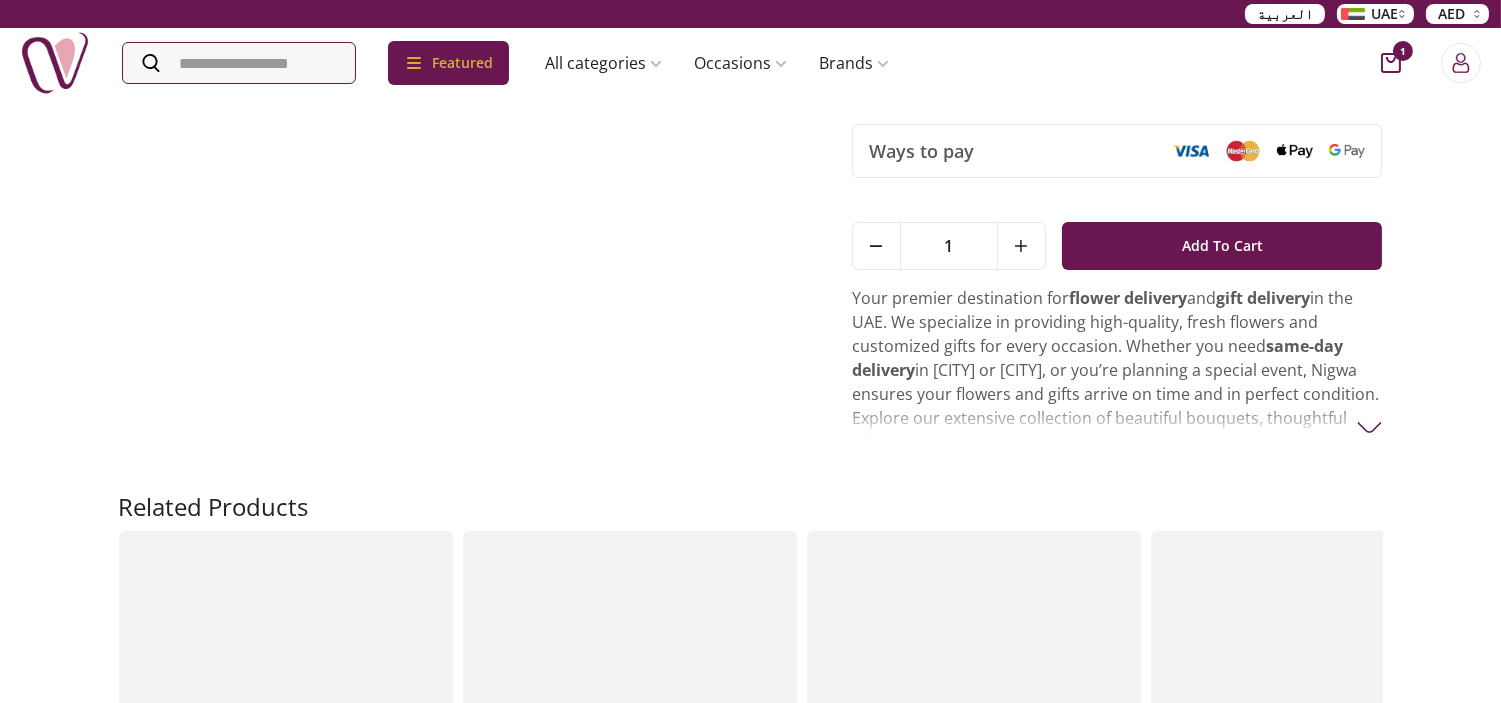 scroll, scrollTop: 0, scrollLeft: 0, axis: both 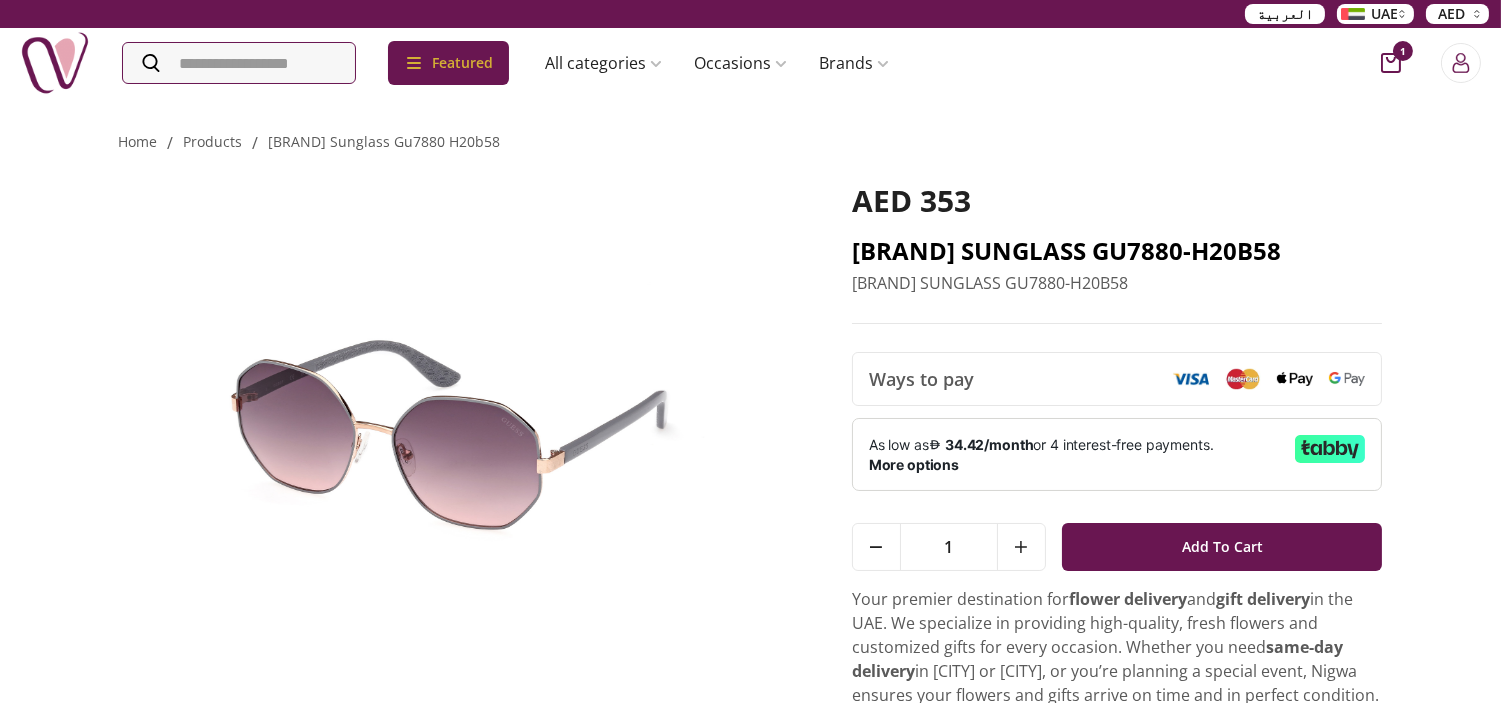 click on "[BRAND] SUNGLASS GU7880-H20B58" at bounding box center (1117, 251) 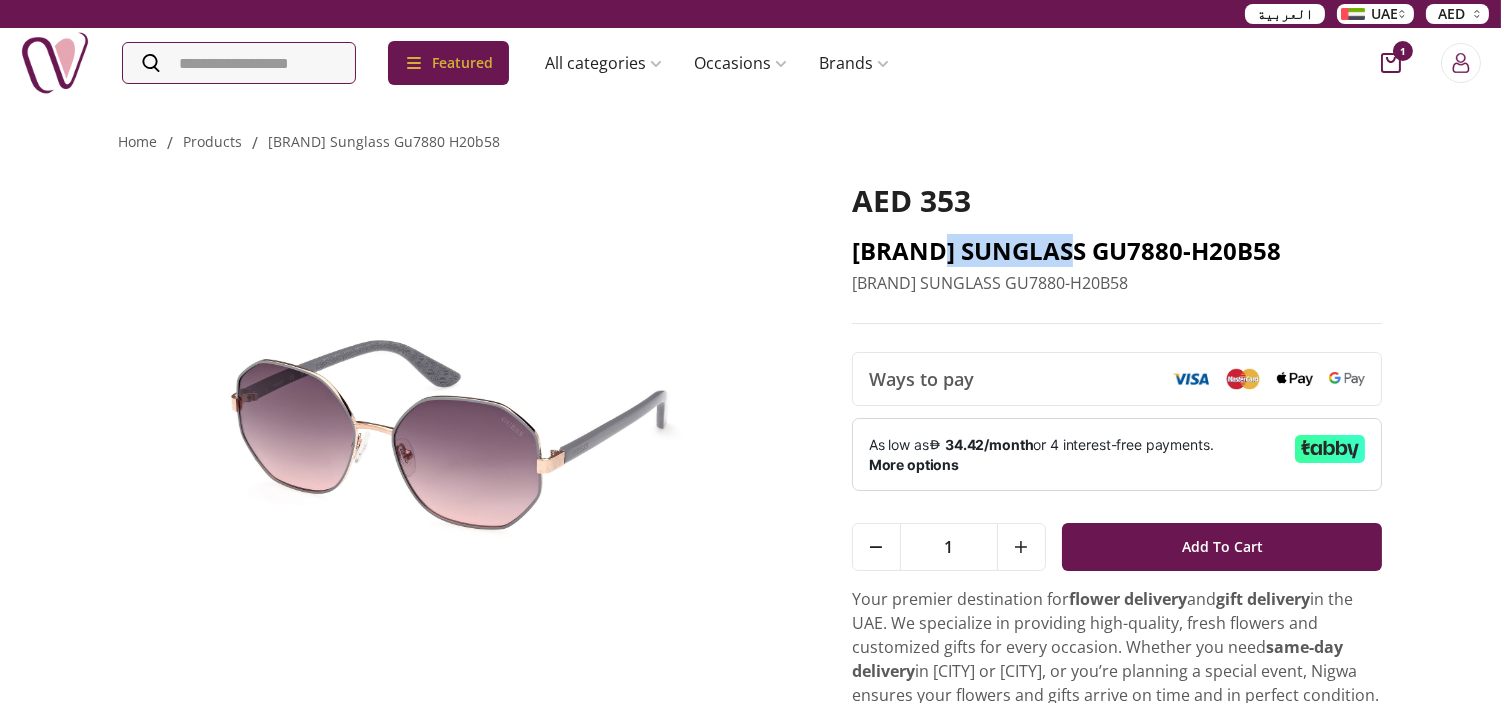 click on "[BRAND] SUNGLASS GU7880-H20B58" at bounding box center (1117, 251) 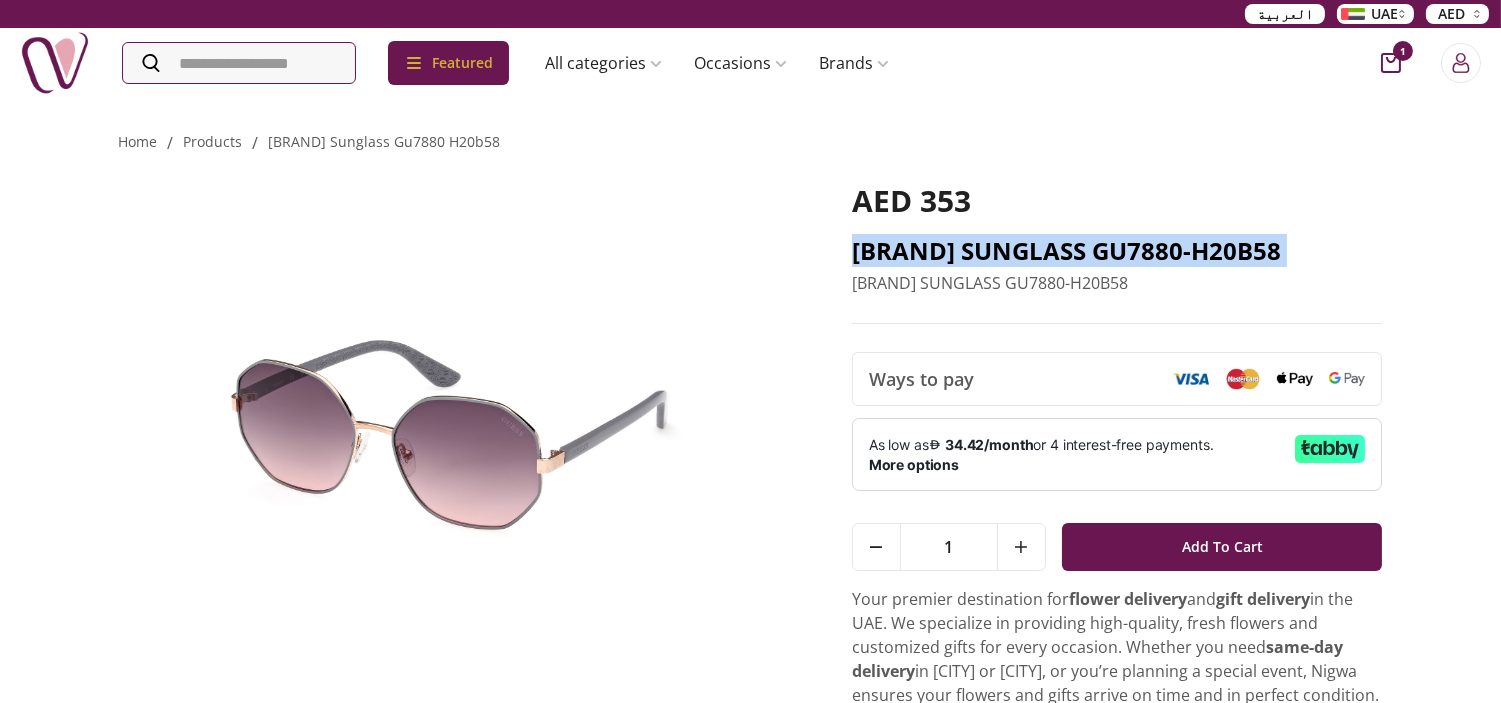 click on "[BRAND] SUNGLASS GU7880-H20B58" at bounding box center [1117, 251] 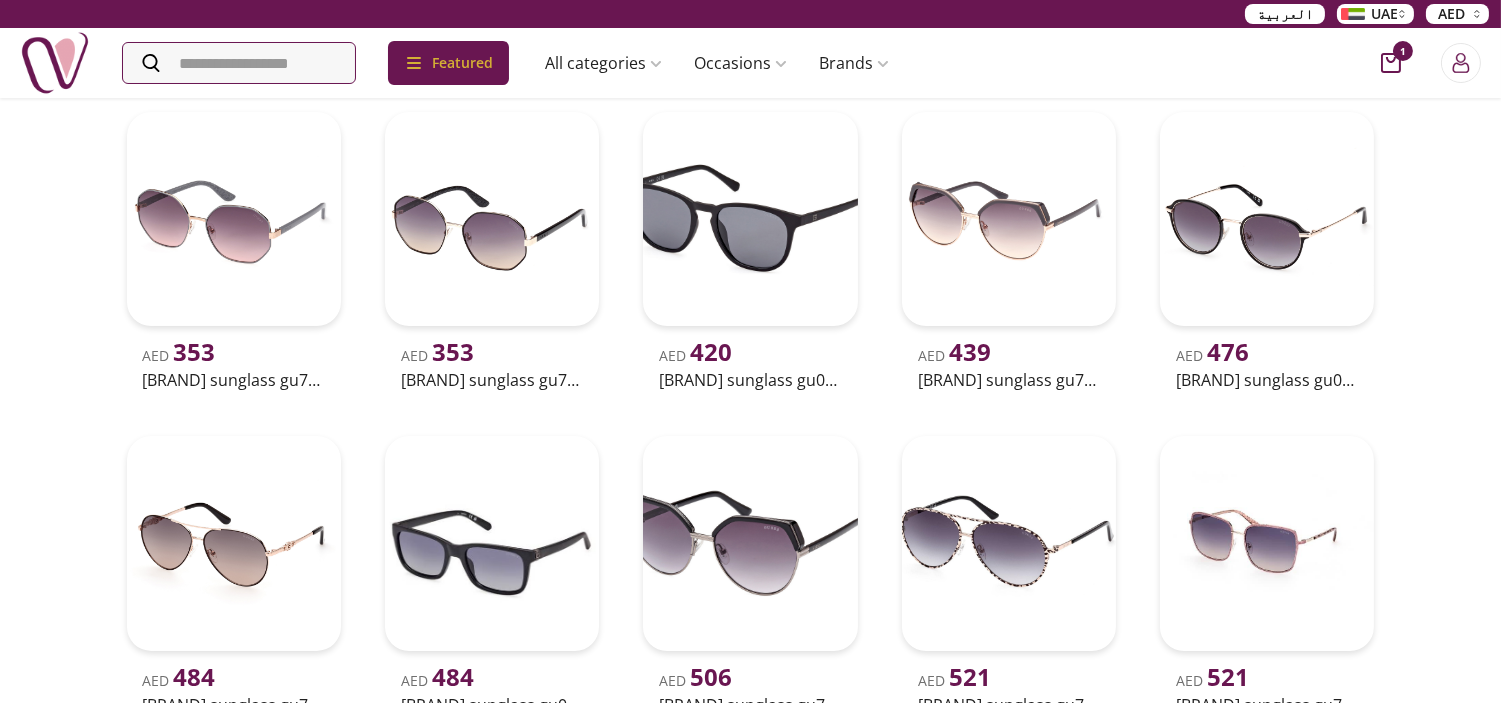 scroll, scrollTop: 333, scrollLeft: 0, axis: vertical 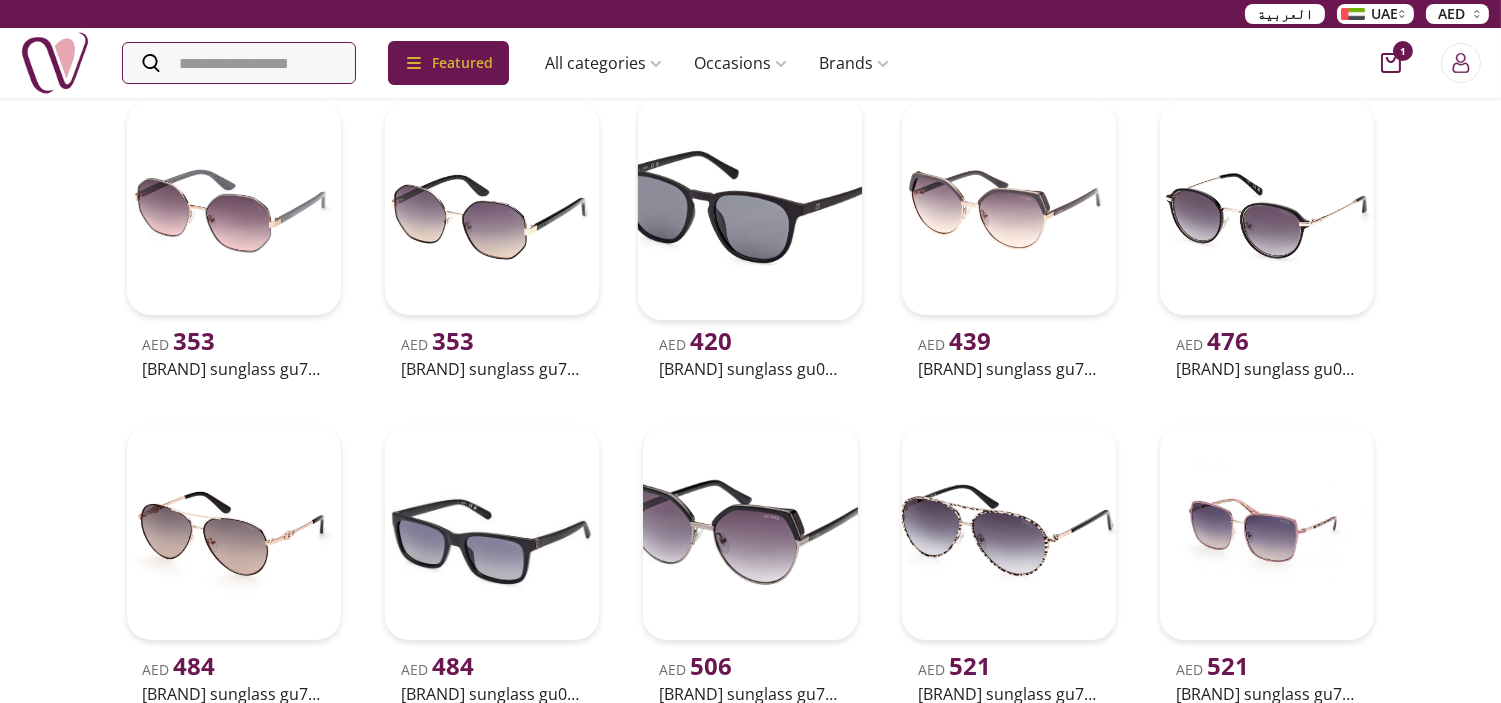 click on "[BRAND] sunglass gu0006102d53" at bounding box center (750, 369) 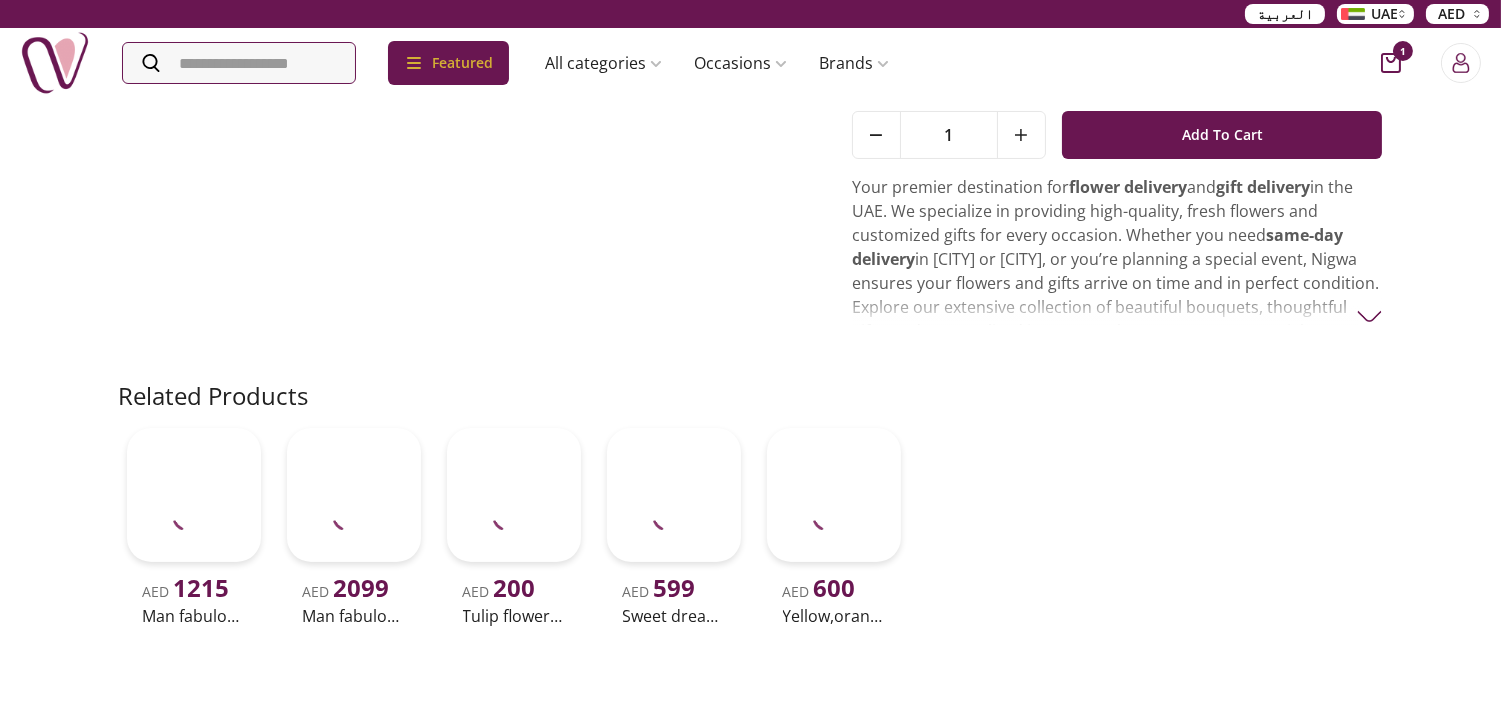 scroll, scrollTop: 0, scrollLeft: 0, axis: both 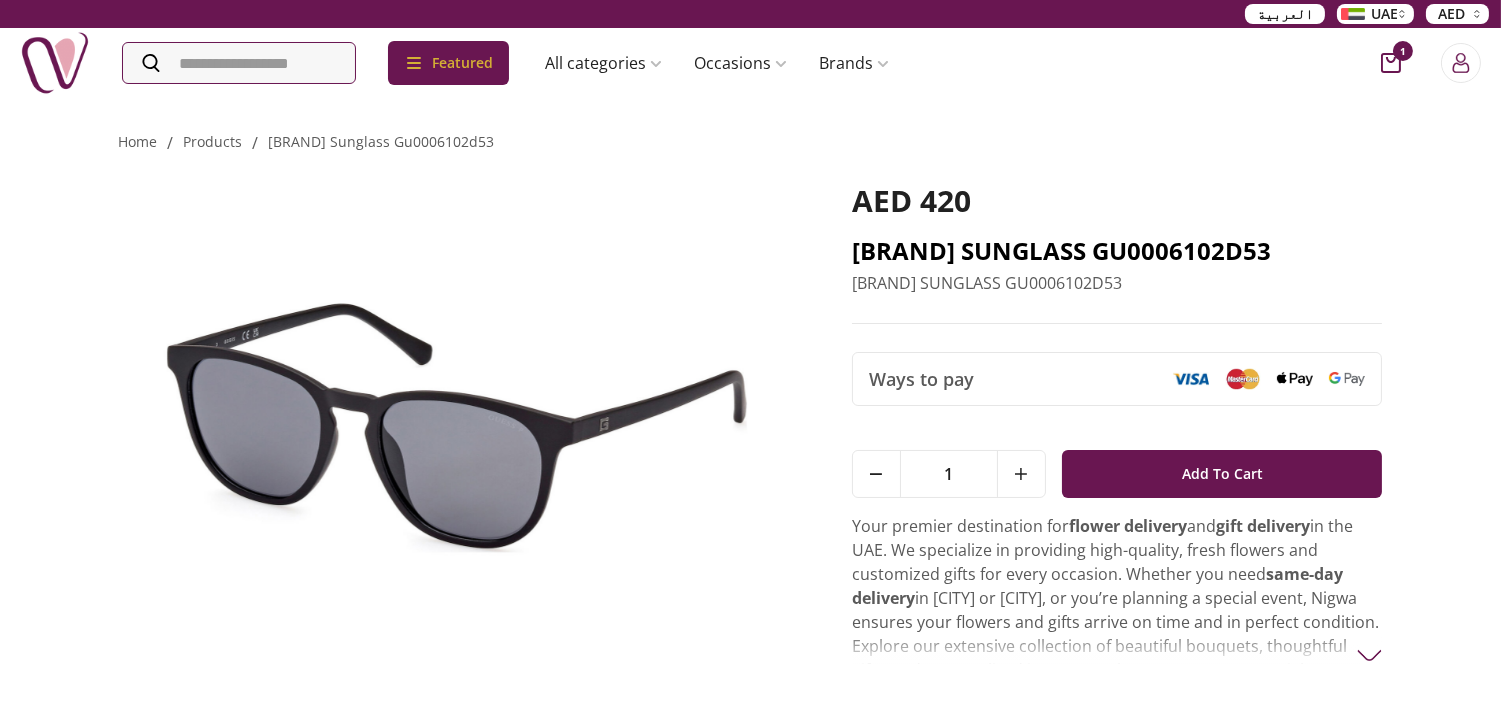 click on "[BRAND] SUNGLASS GU0006102D53" at bounding box center [1117, 251] 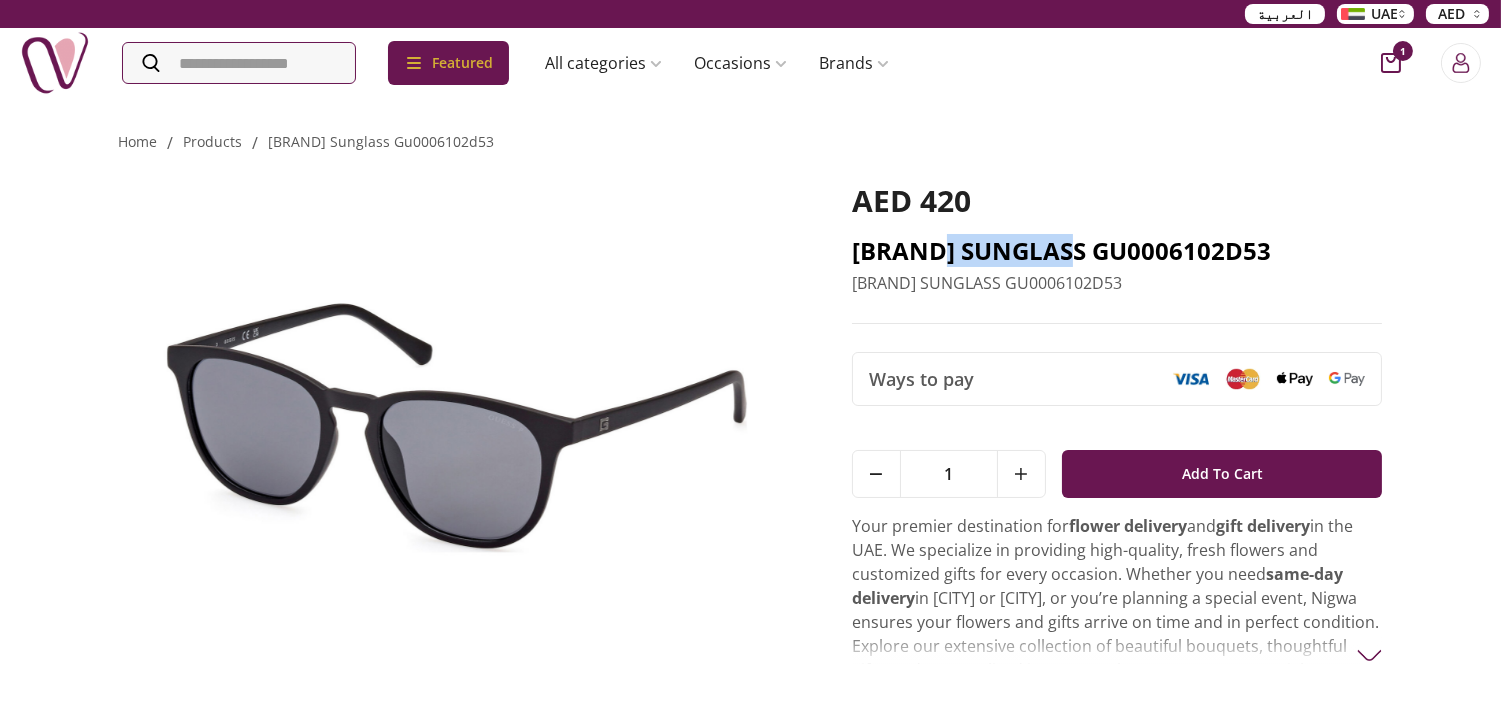 click on "[BRAND] SUNGLASS GU0006102D53" at bounding box center [1117, 251] 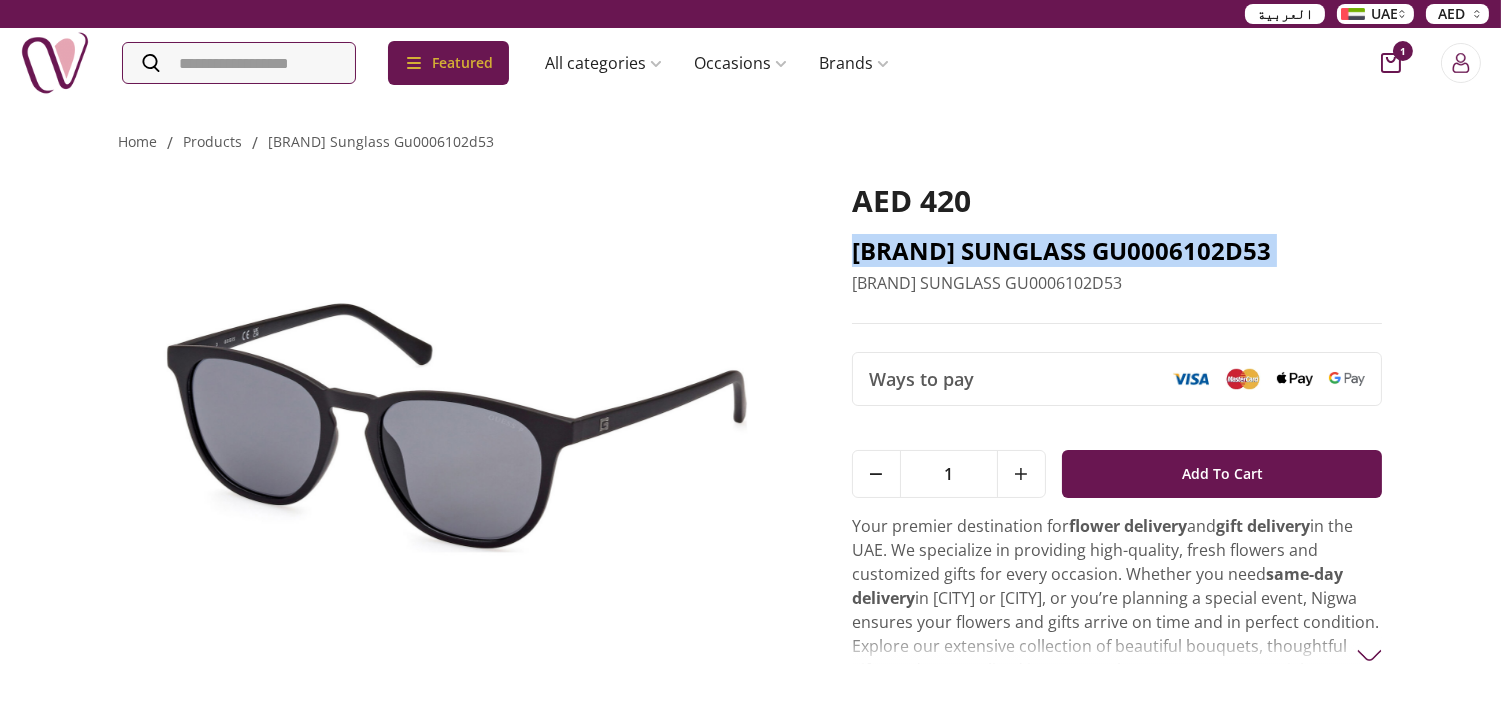 click on "[BRAND] SUNGLASS GU0006102D53" at bounding box center [1117, 251] 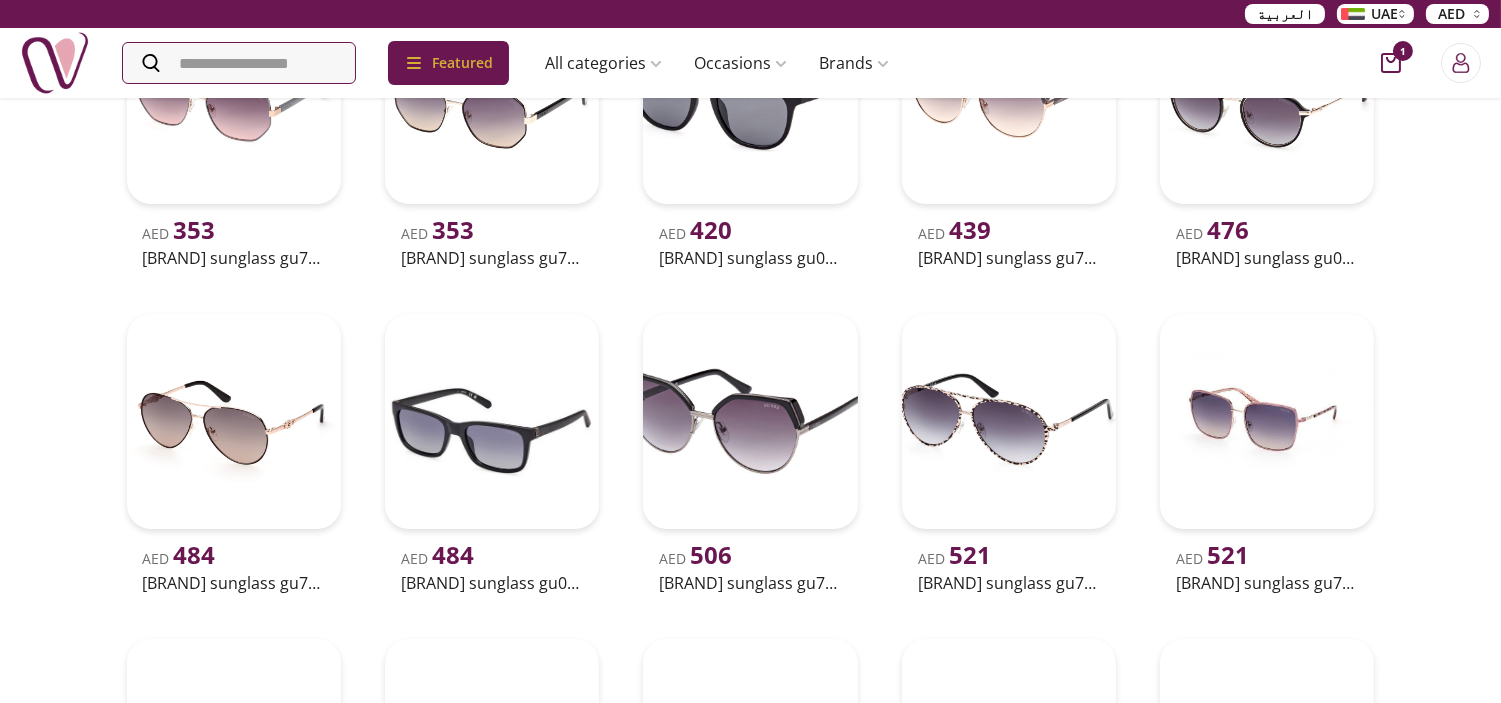 scroll, scrollTop: 555, scrollLeft: 0, axis: vertical 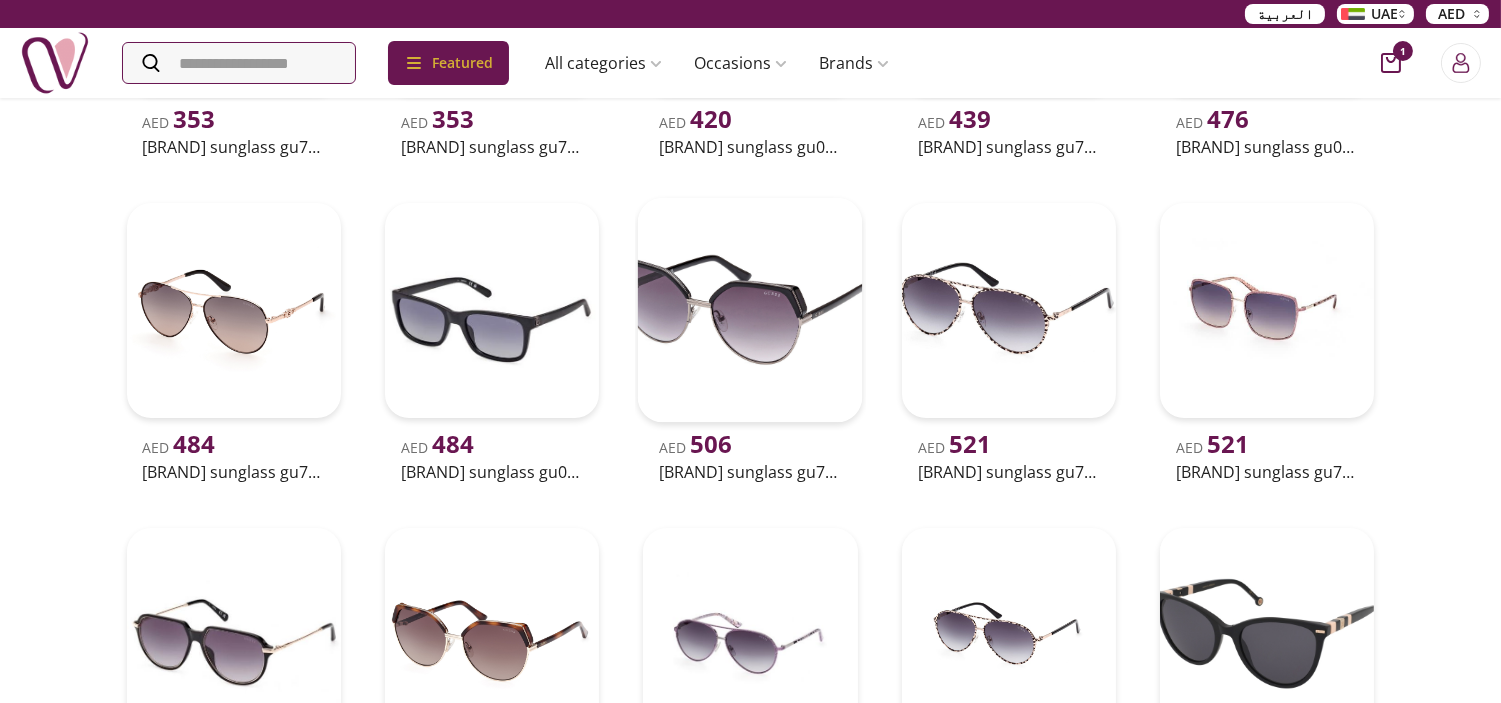 click at bounding box center (750, 310) 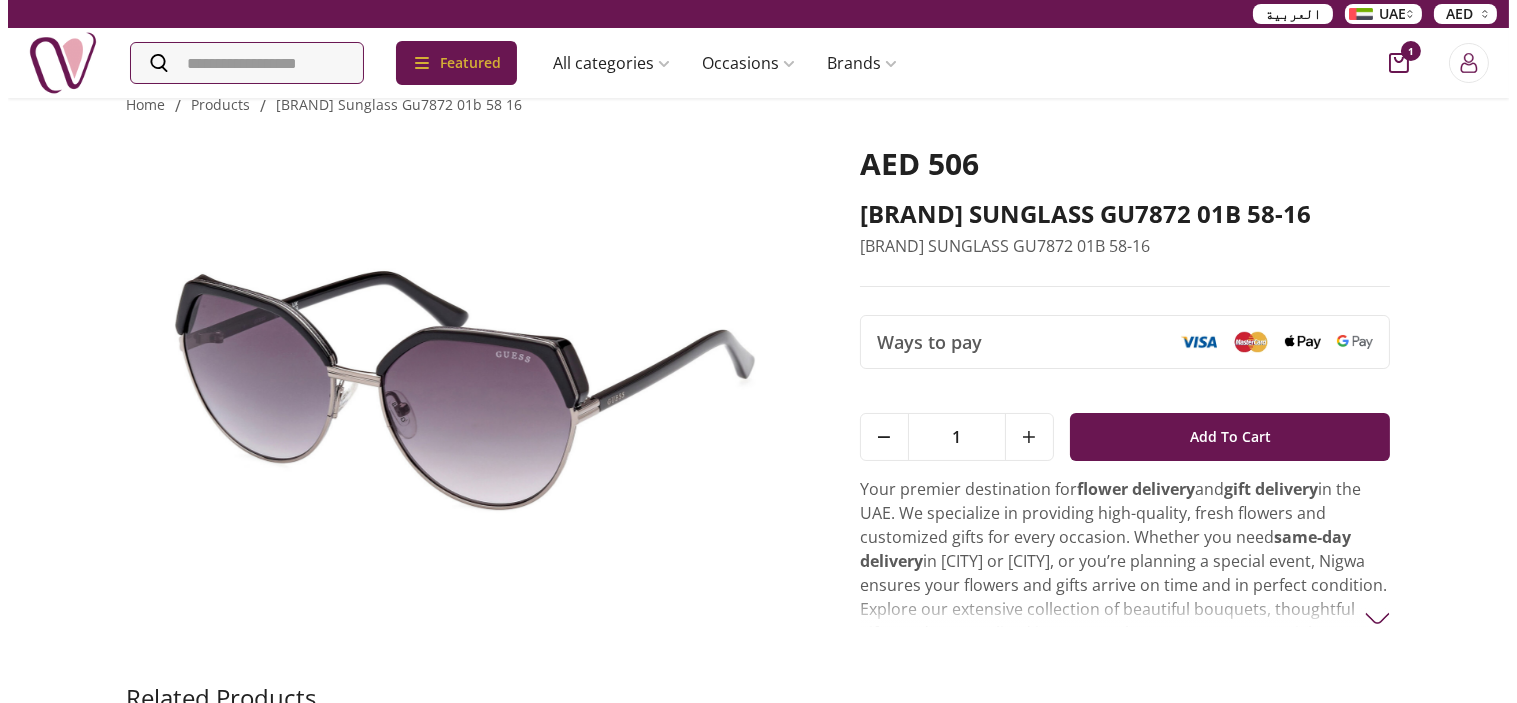 scroll, scrollTop: 0, scrollLeft: 0, axis: both 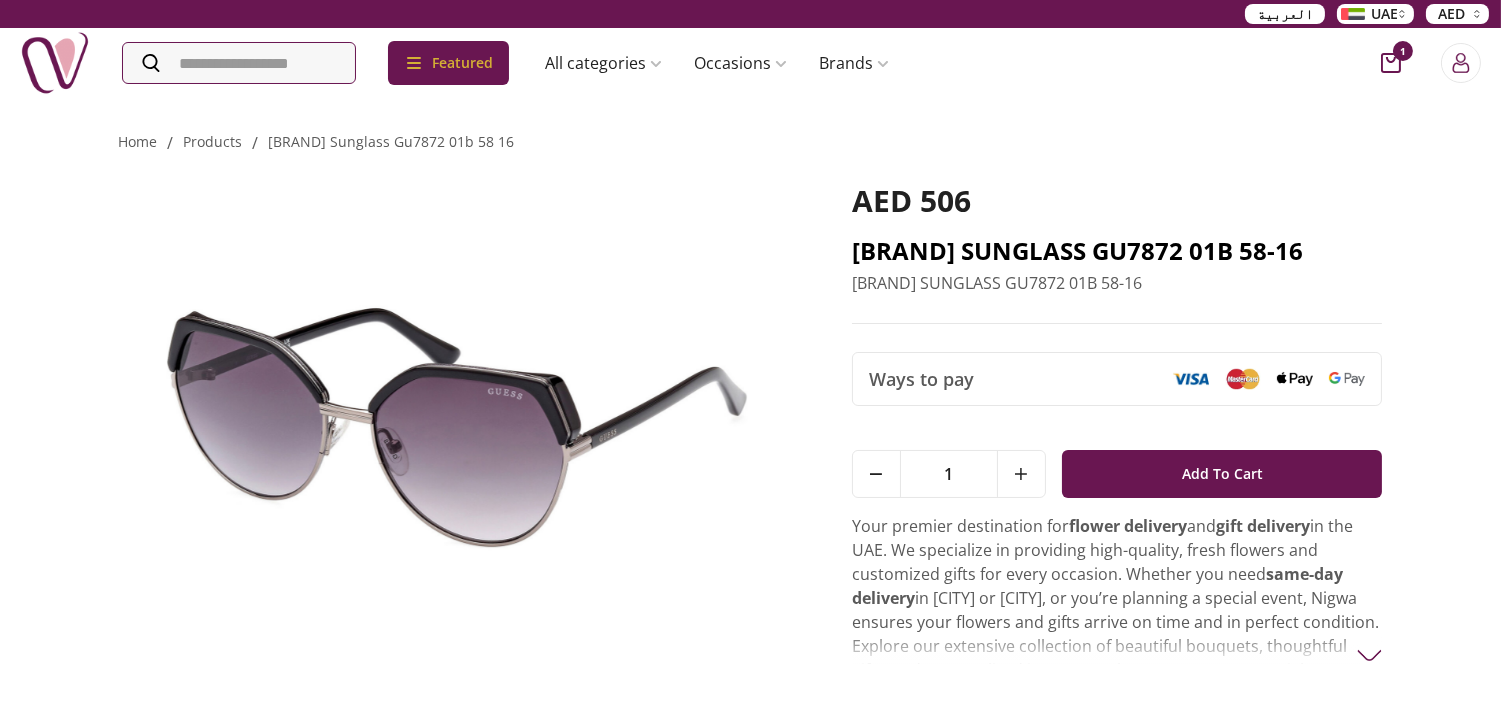 click on "[BRAND] SUNGLASS GU7872 01B 58-16" at bounding box center (1117, 251) 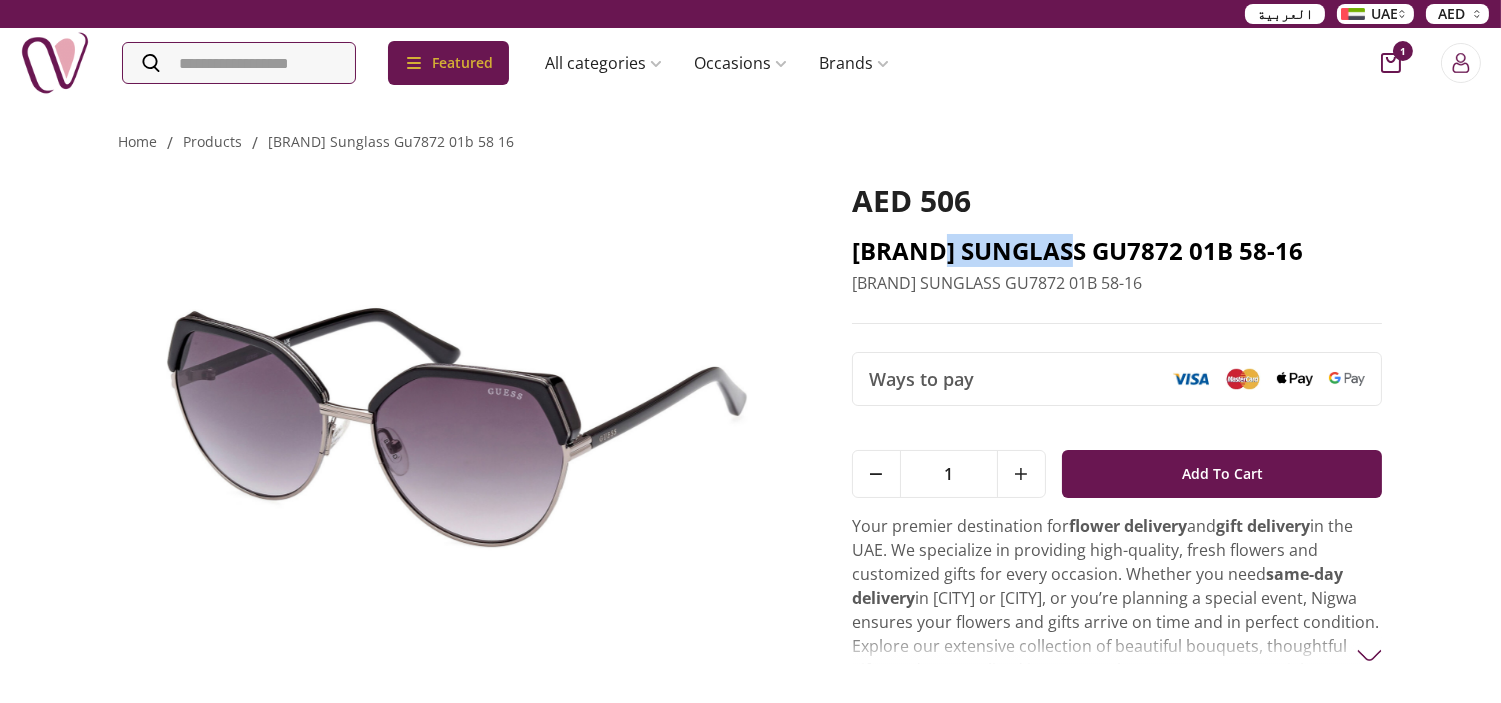 click on "[BRAND] SUNGLASS GU7872 01B 58-16" at bounding box center [1117, 251] 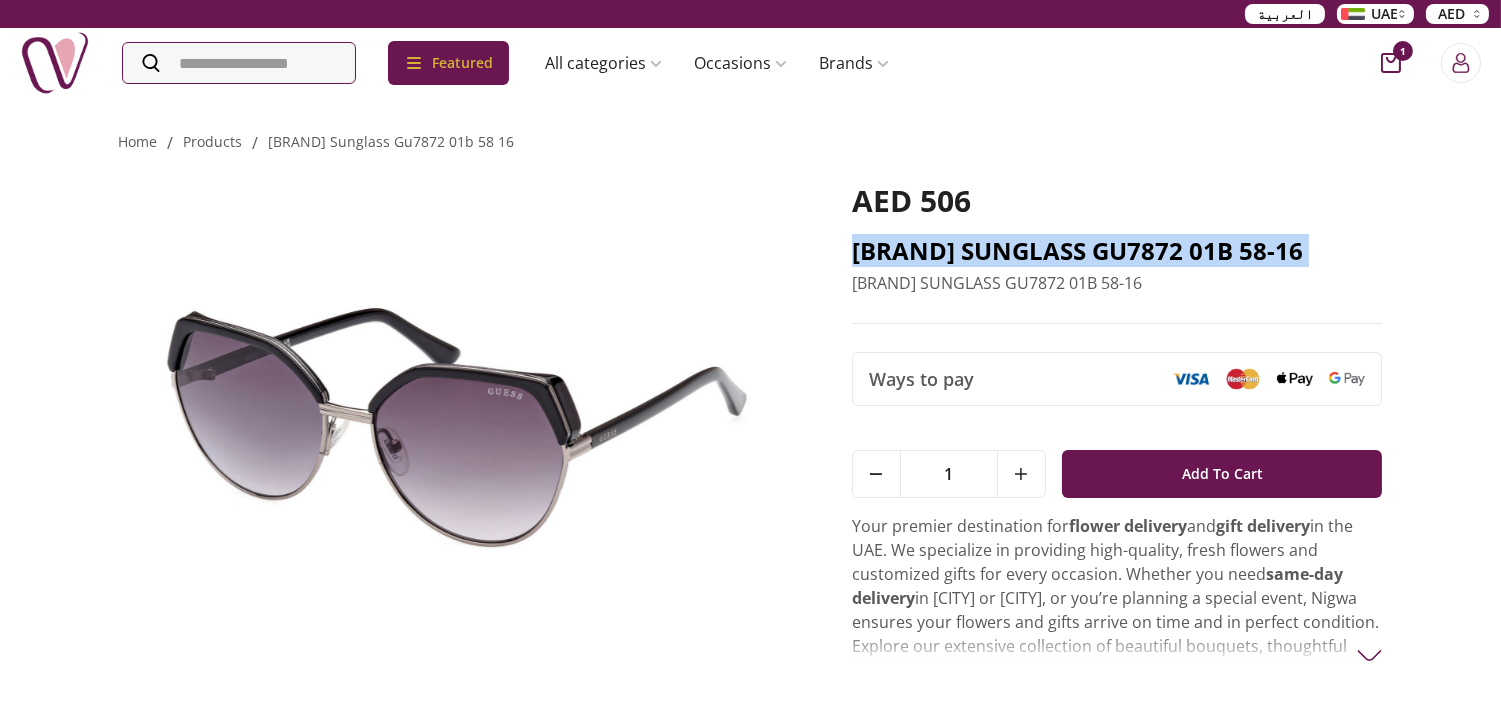 click on "[BRAND] SUNGLASS GU7872 01B 58-16" at bounding box center [1117, 251] 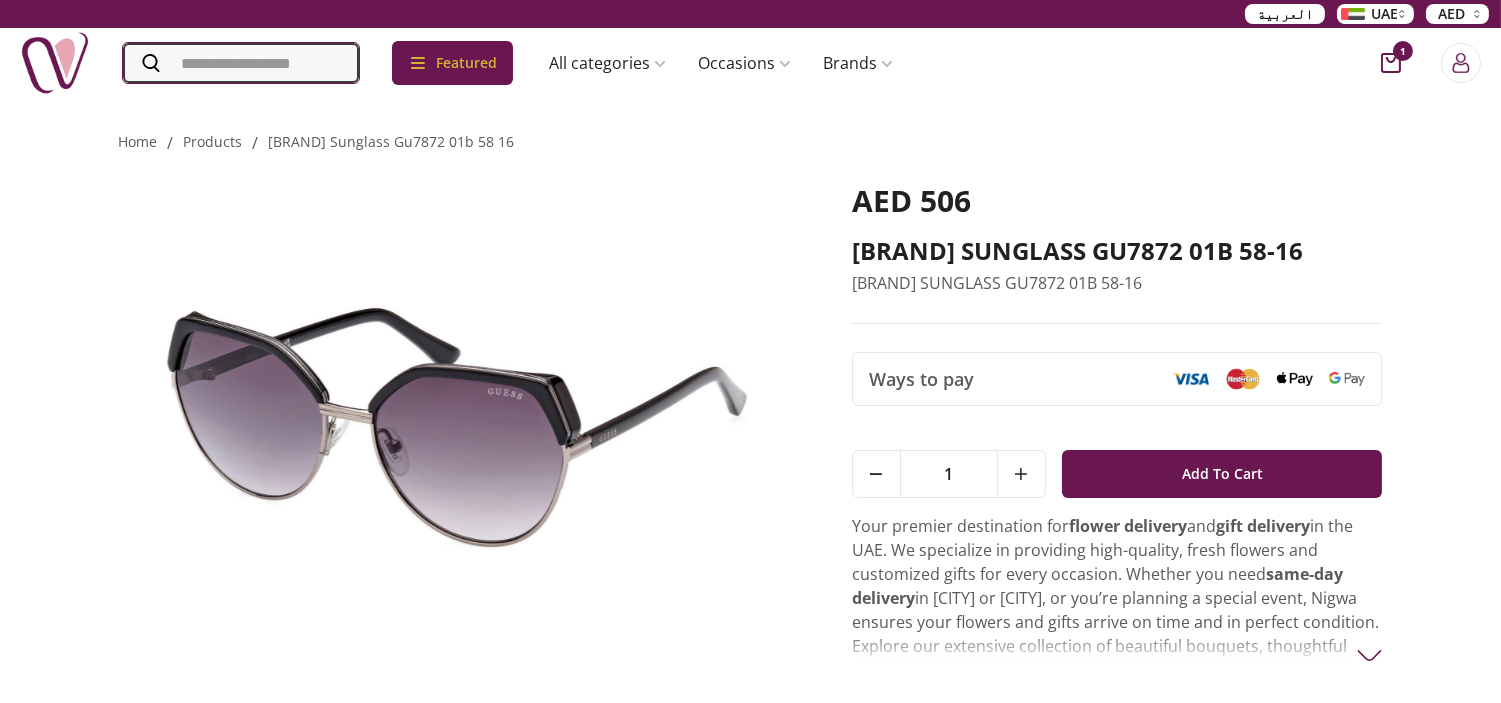 click at bounding box center [241, 63] 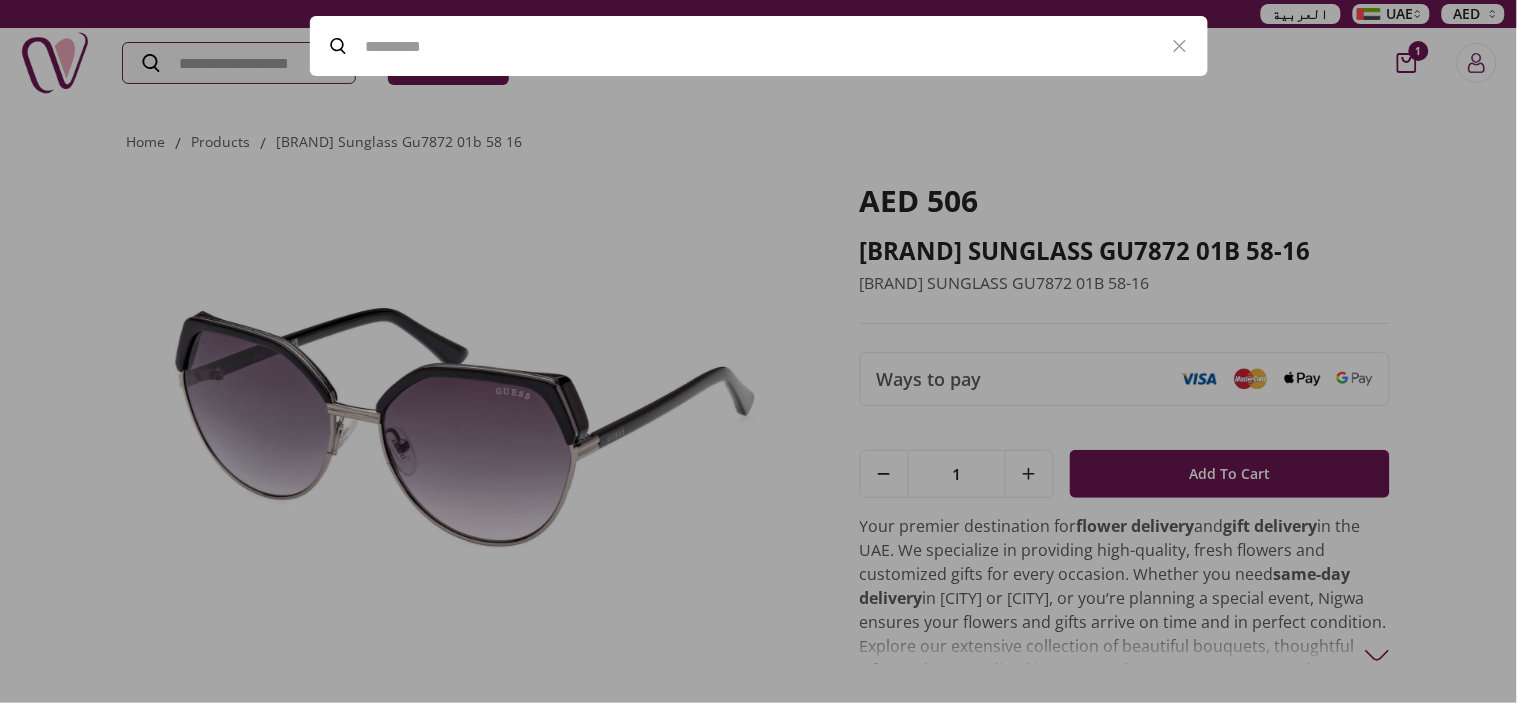 paste on "**********" 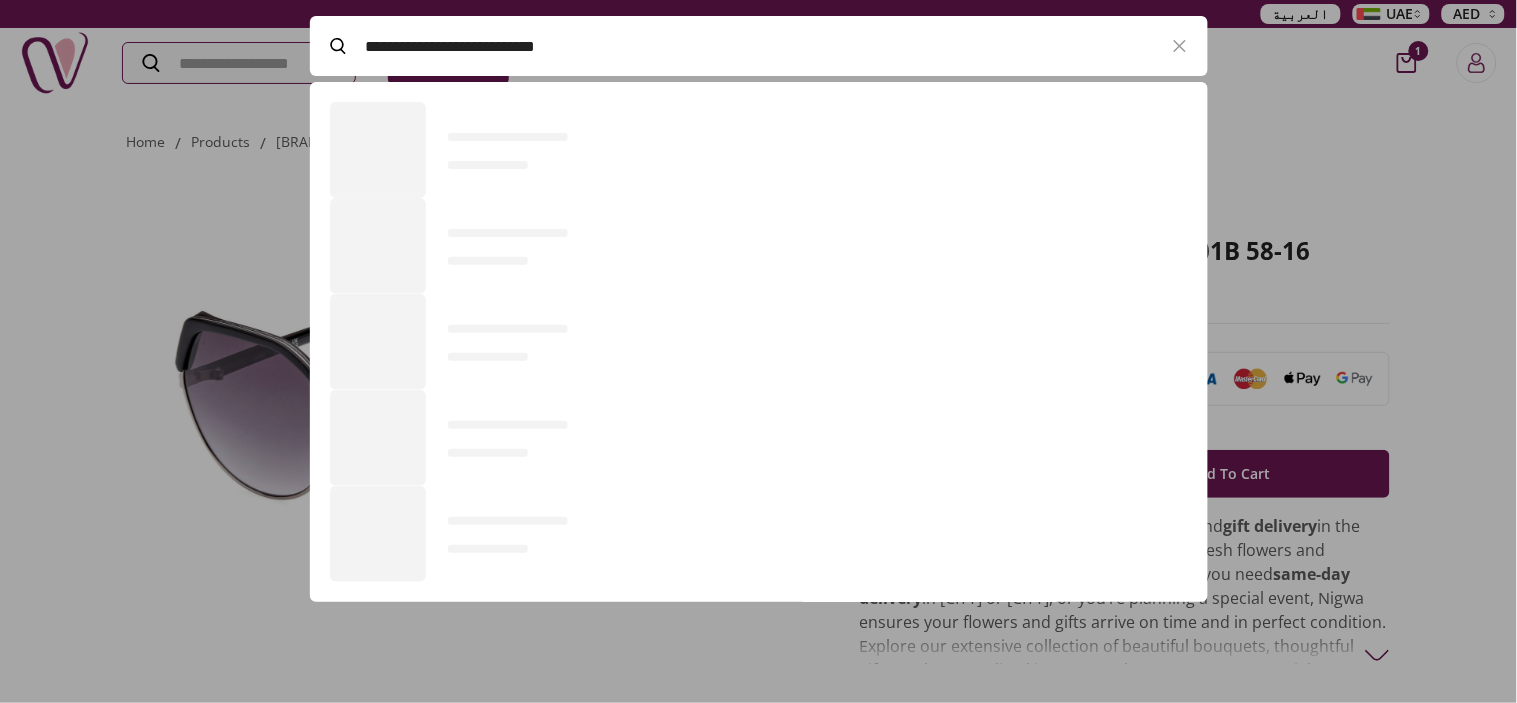 scroll, scrollTop: 520, scrollLeft: 897, axis: both 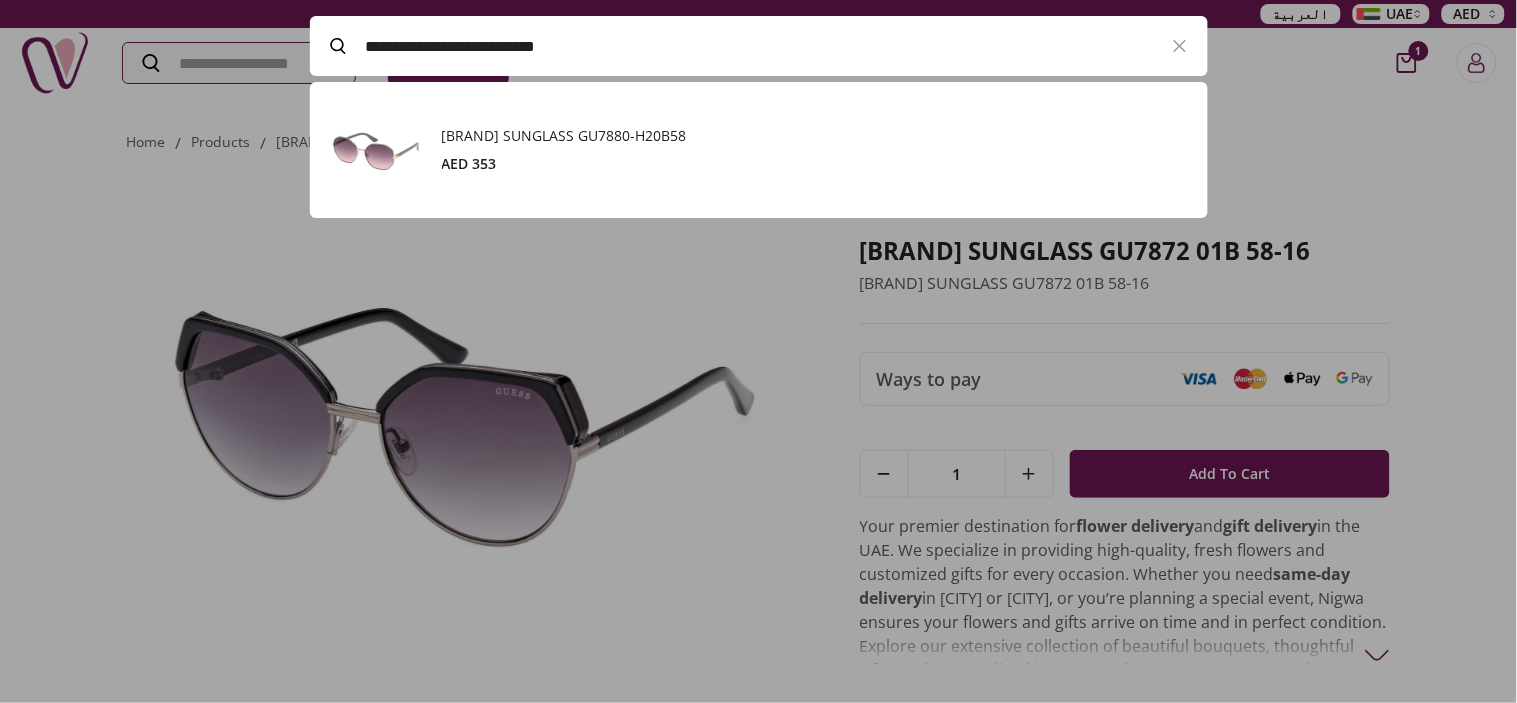 click on "[BRAND] SUNGLASS GU7880-H20B58" at bounding box center (815, 136) 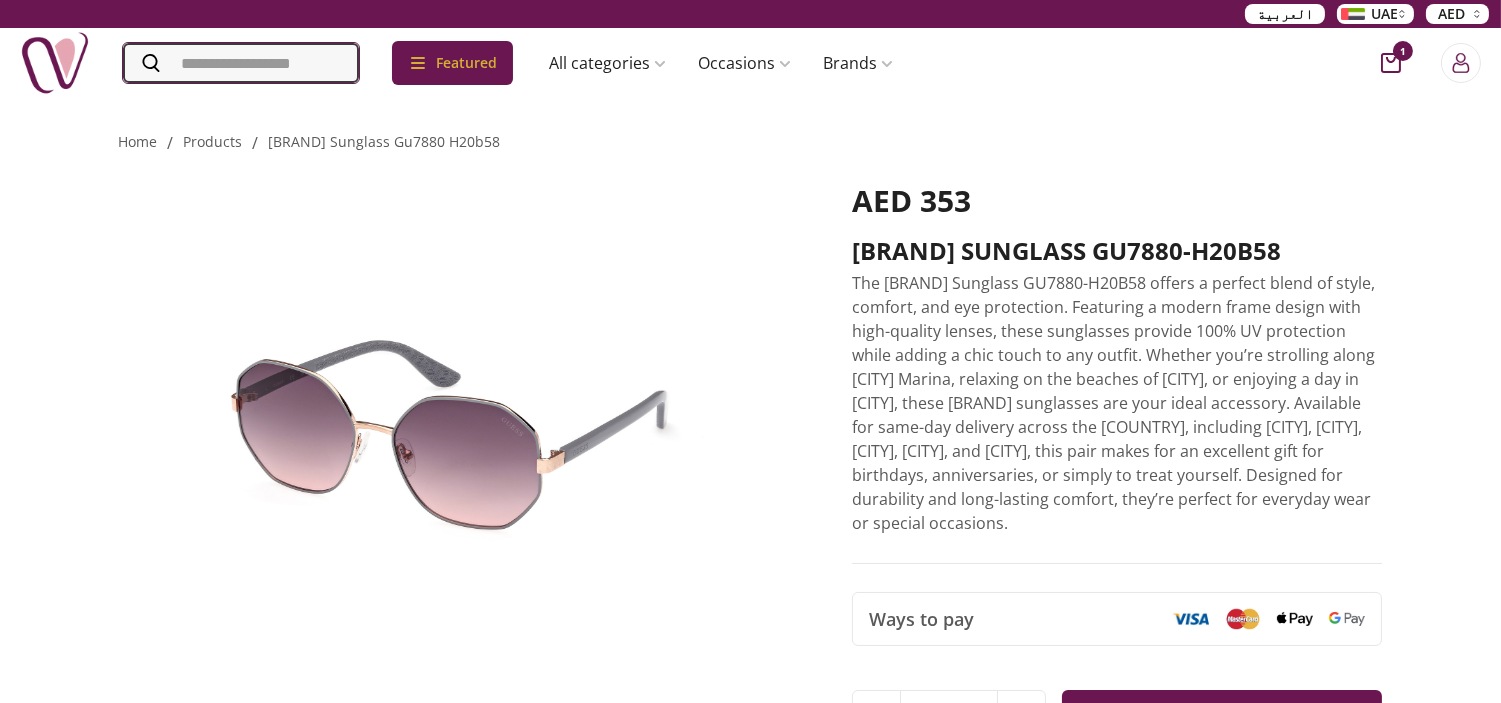 click at bounding box center (241, 63) 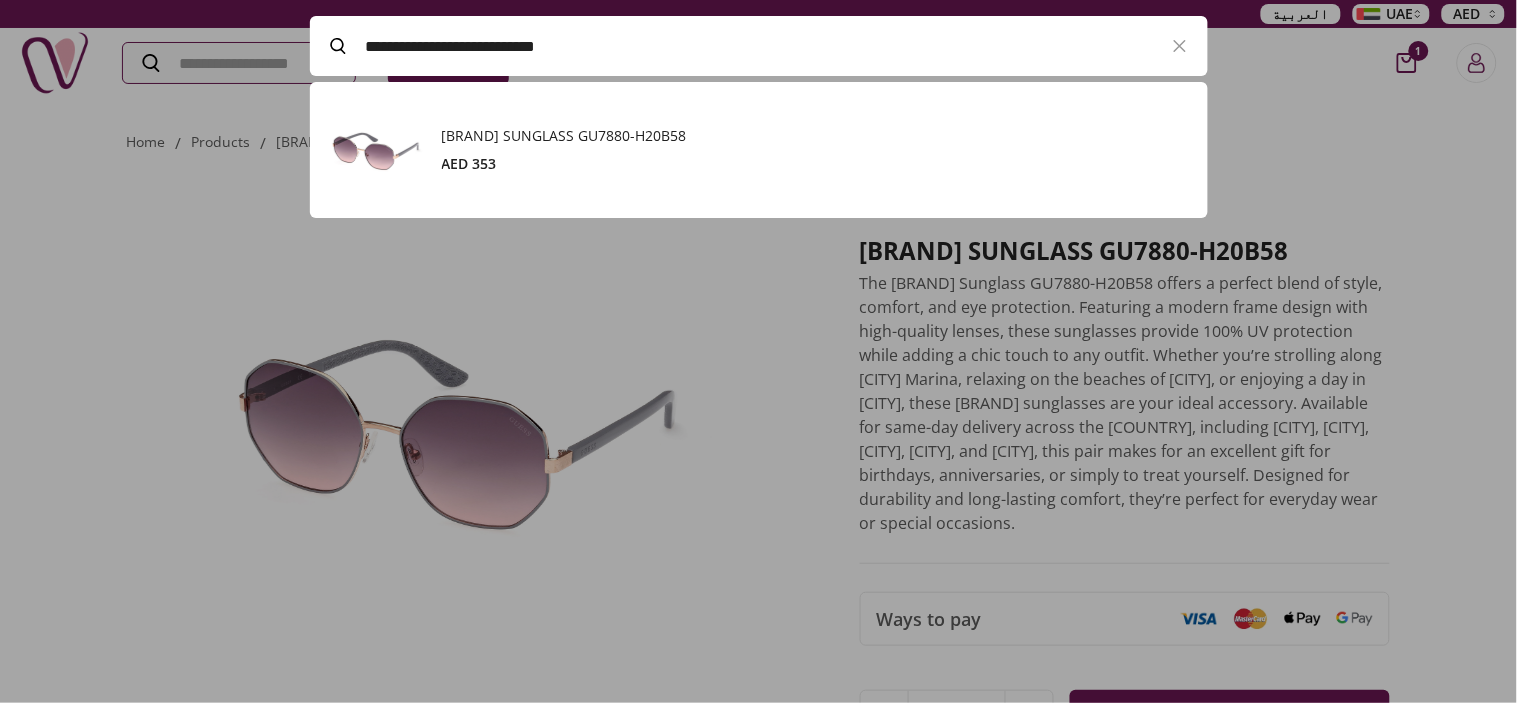 paste 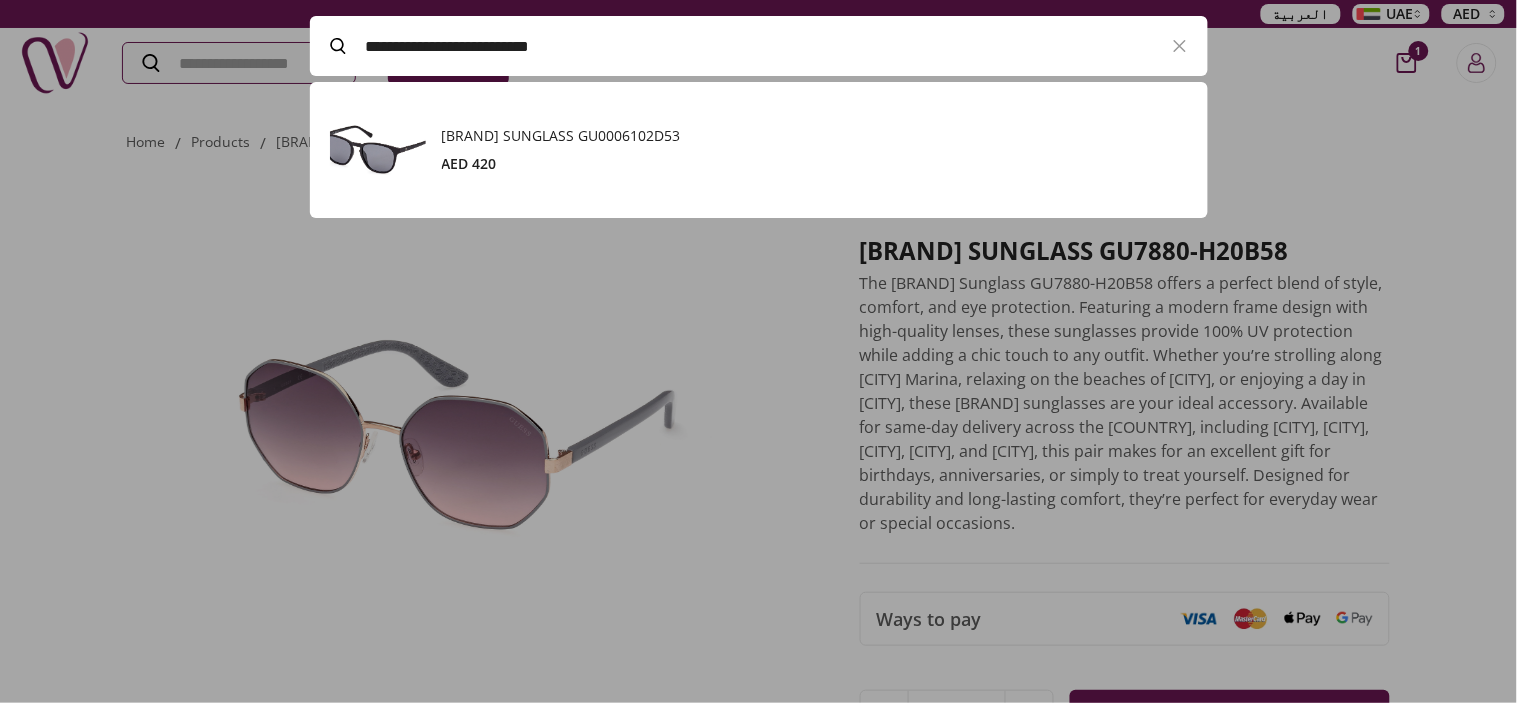 scroll, scrollTop: 136, scrollLeft: 897, axis: both 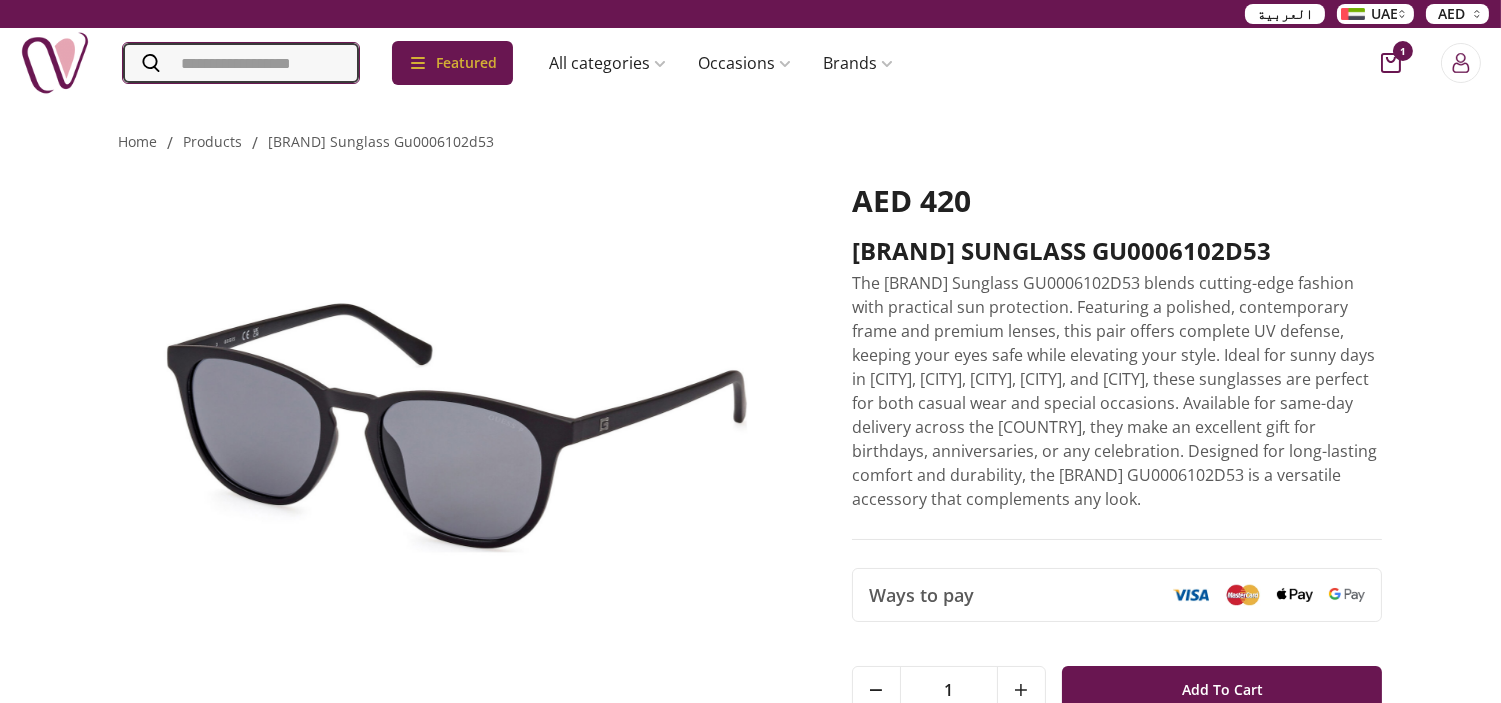 click at bounding box center (241, 63) 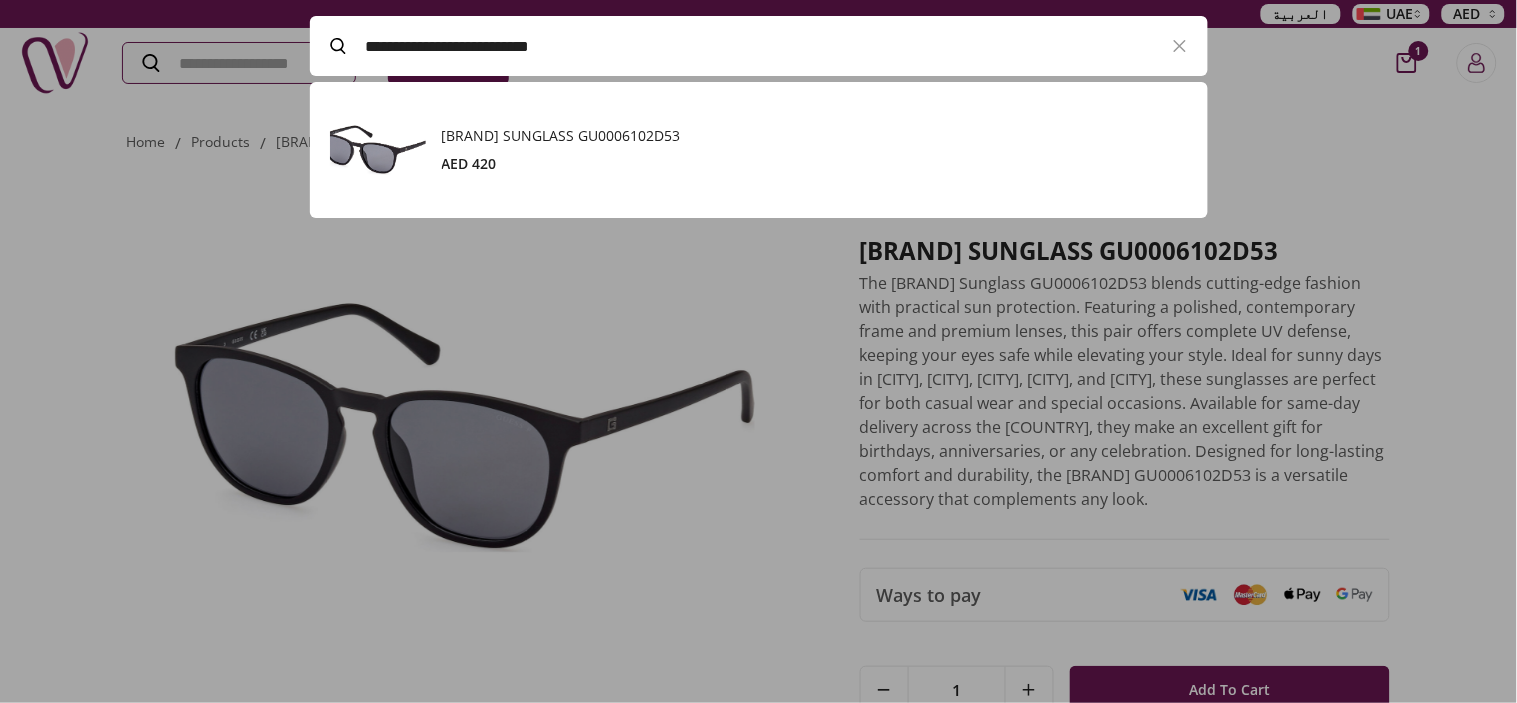 paste on "****" 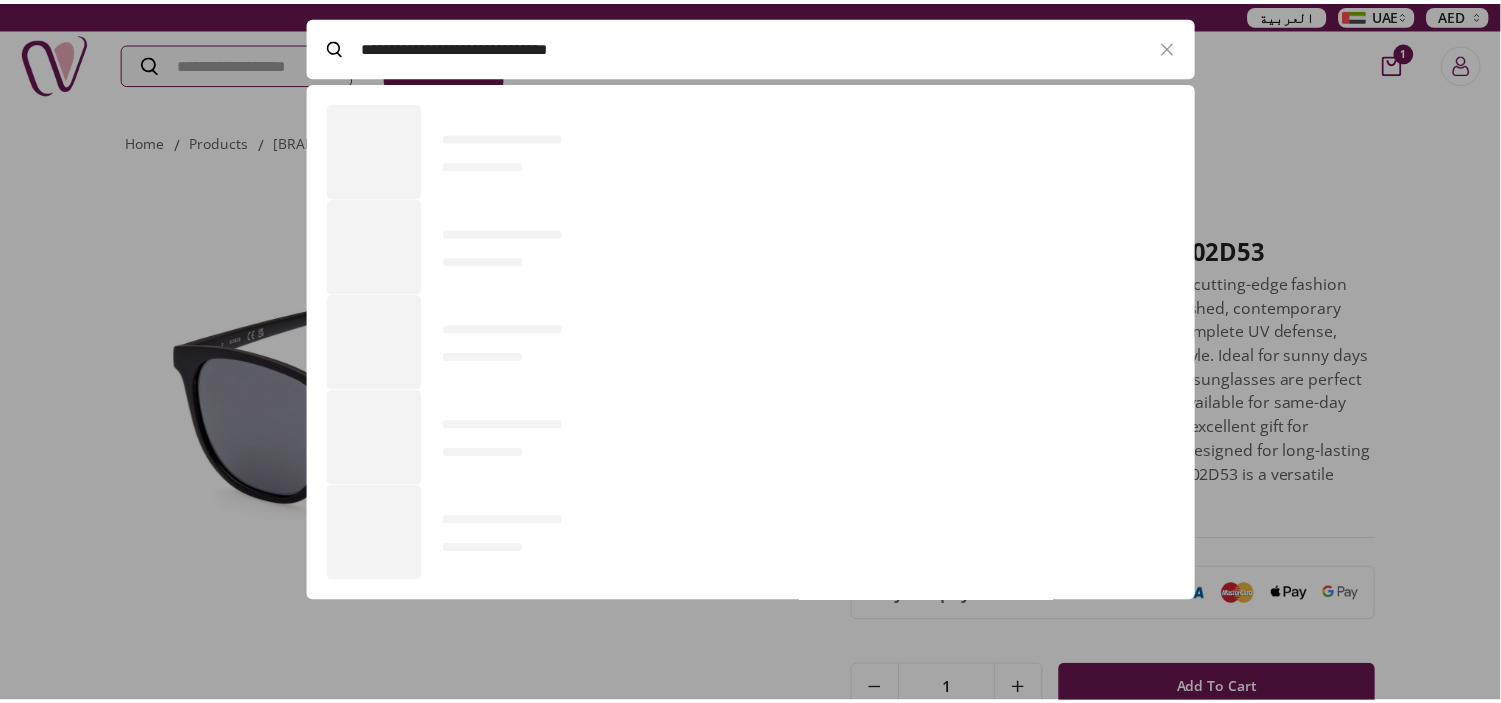 scroll, scrollTop: 136, scrollLeft: 897, axis: both 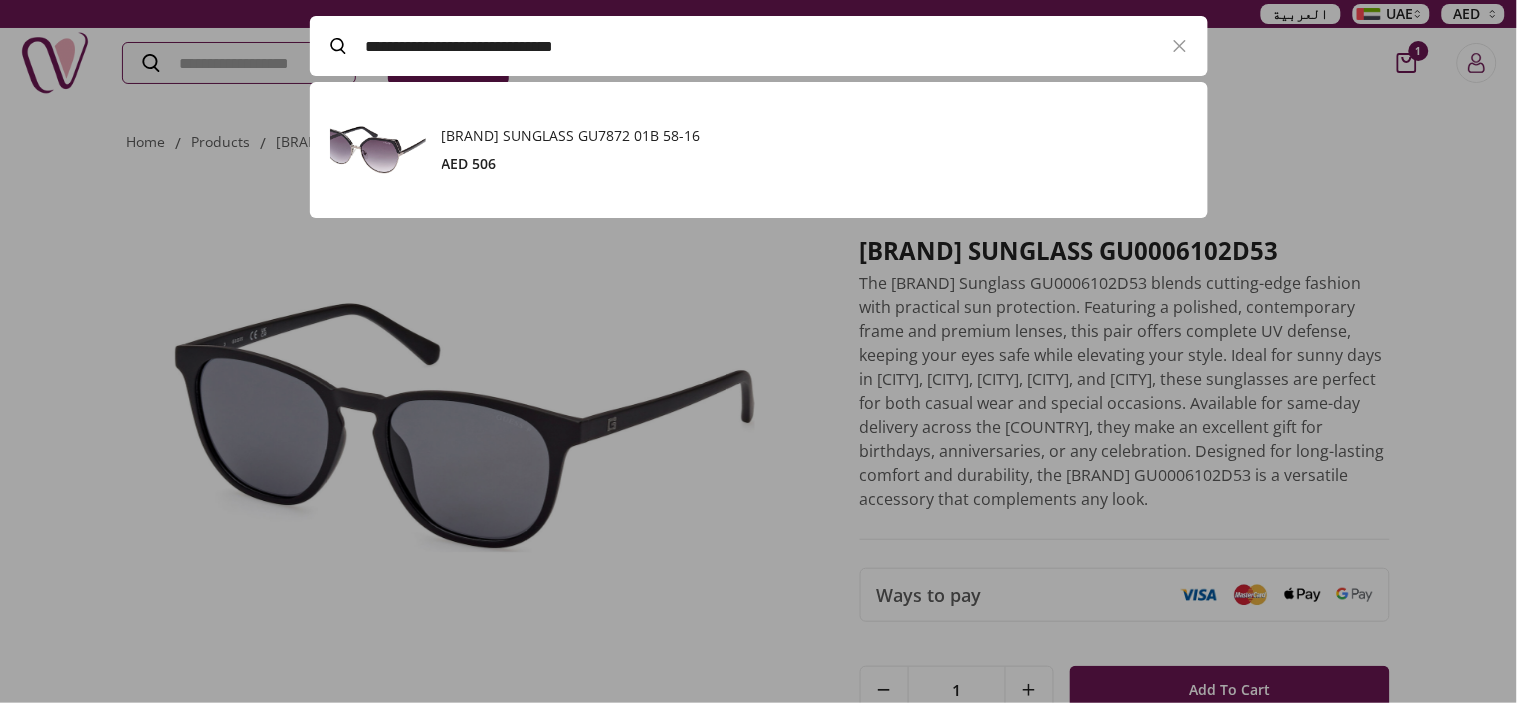 type on "**********" 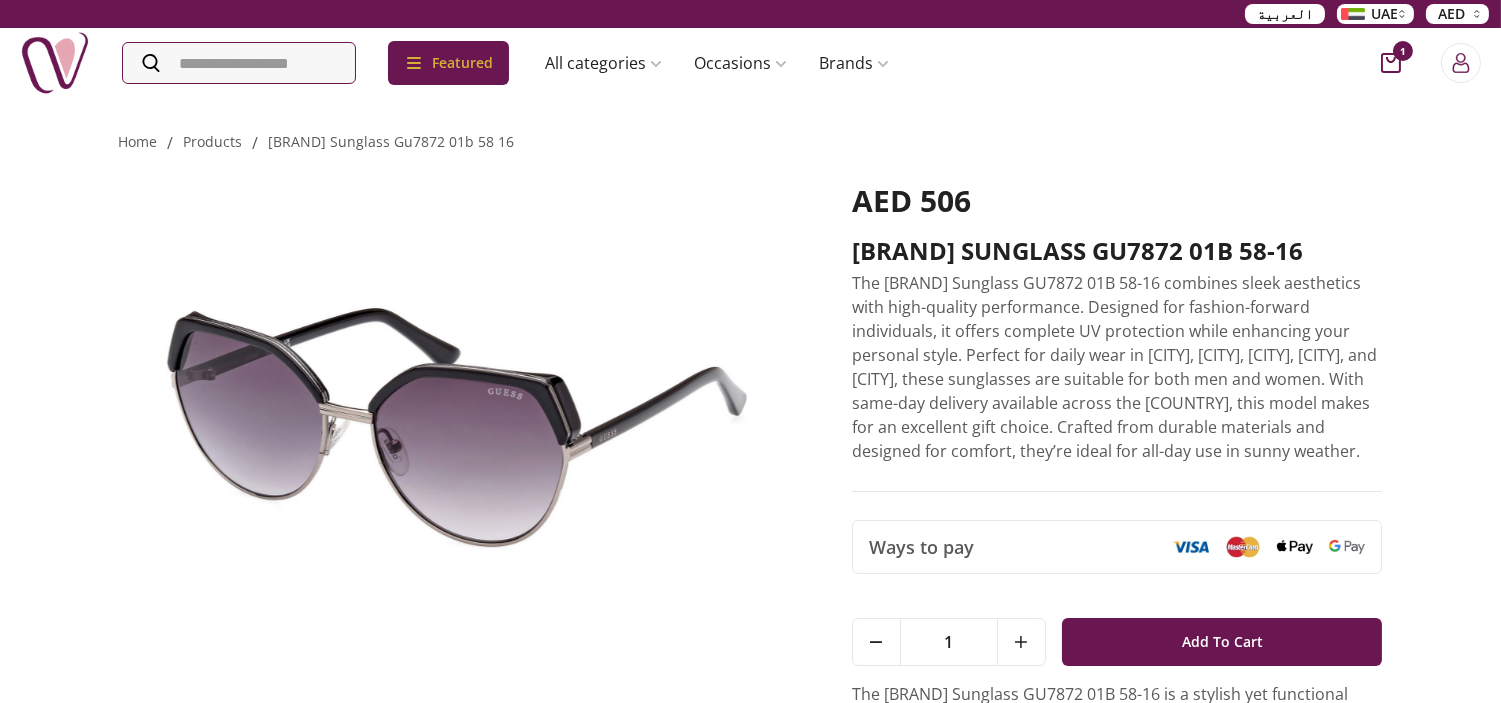 click on "The [BRAND] Sunglass GU7872 01B 58-16 combines sleek aesthetics with high-quality performance. Designed for fashion-forward individuals, it offers complete UV protection while enhancing your personal style. Perfect for daily wear in [CITY], [CITY], [CITY], [CITY], and [CITY], these sunglasses are suitable for both men and women. With same-day delivery available across the [COUNTRY], this model makes for an excellent gift choice. Crafted from durable materials and designed for comfort, they’re ideal for all-day use in sunny weather." at bounding box center [1117, 367] 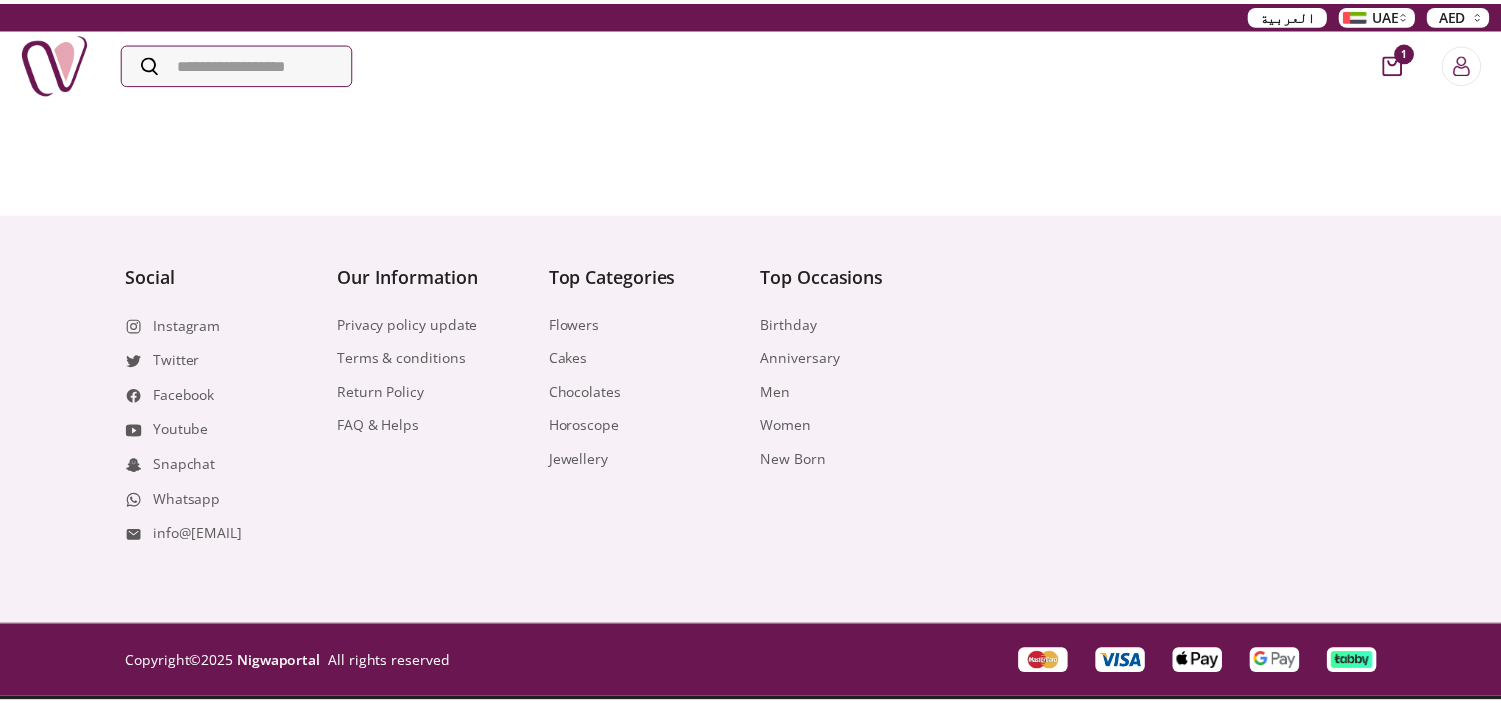 scroll, scrollTop: 0, scrollLeft: 0, axis: both 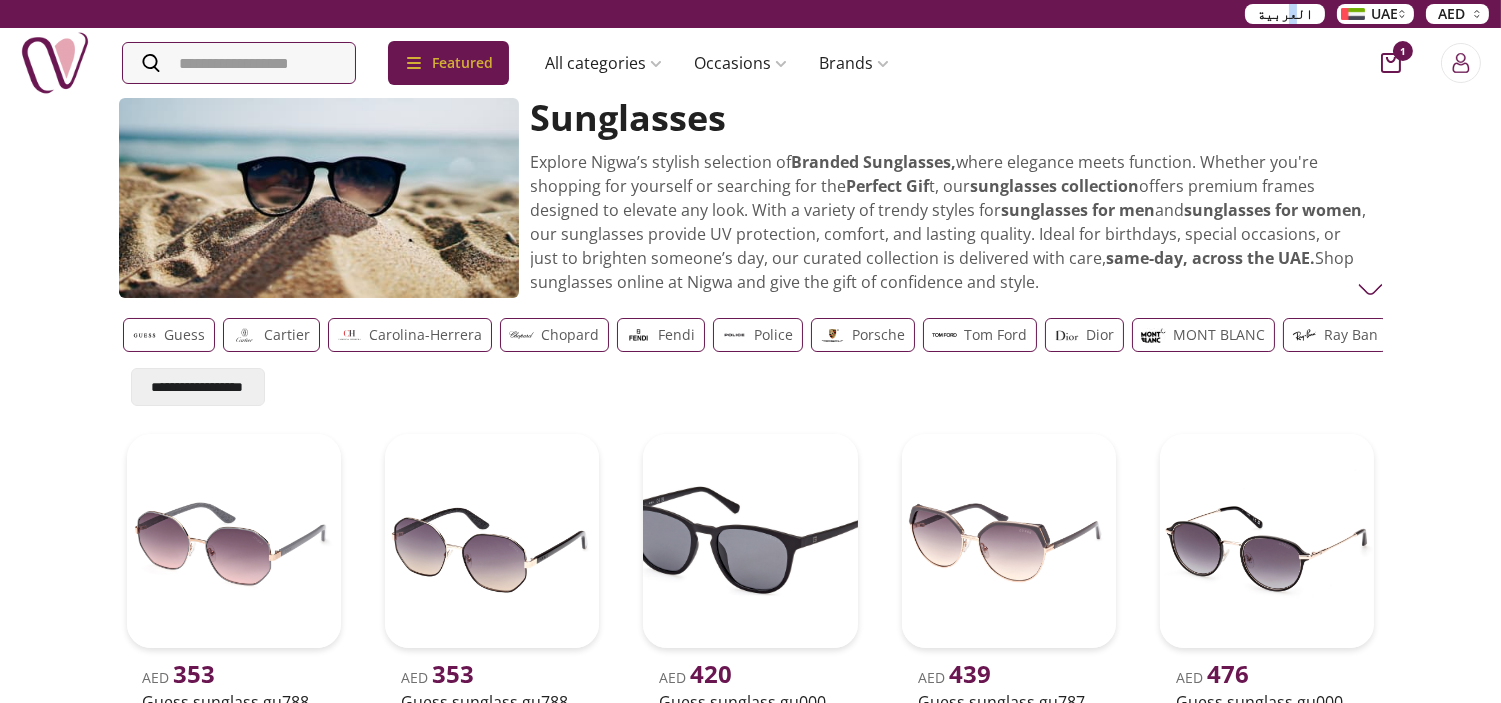 drag, startPoint x: 1304, startPoint y: 16, endPoint x: 1225, endPoint y: 26, distance: 79.630394 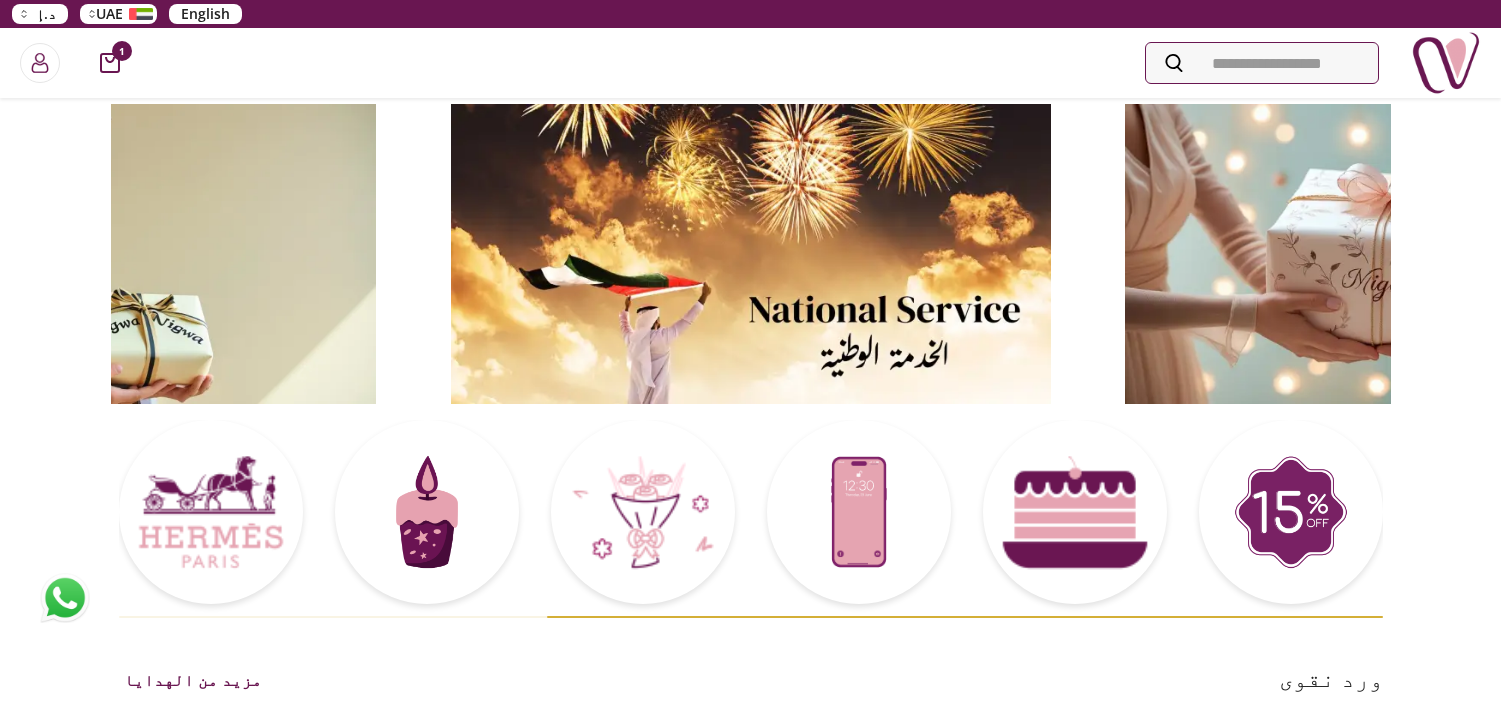 scroll, scrollTop: 666, scrollLeft: 0, axis: vertical 